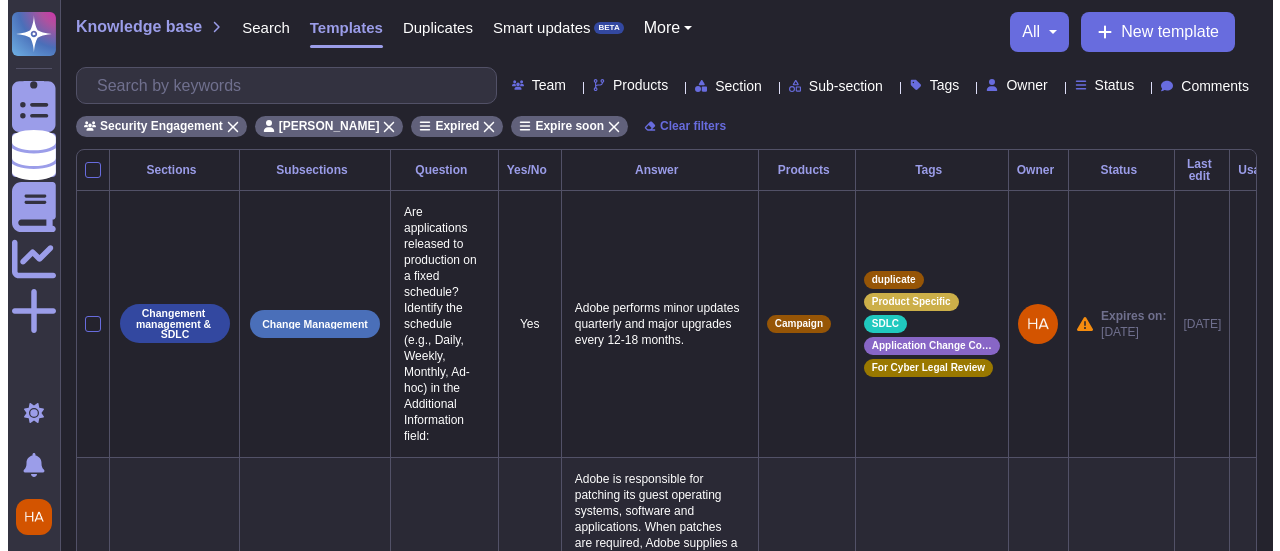 scroll, scrollTop: 0, scrollLeft: 0, axis: both 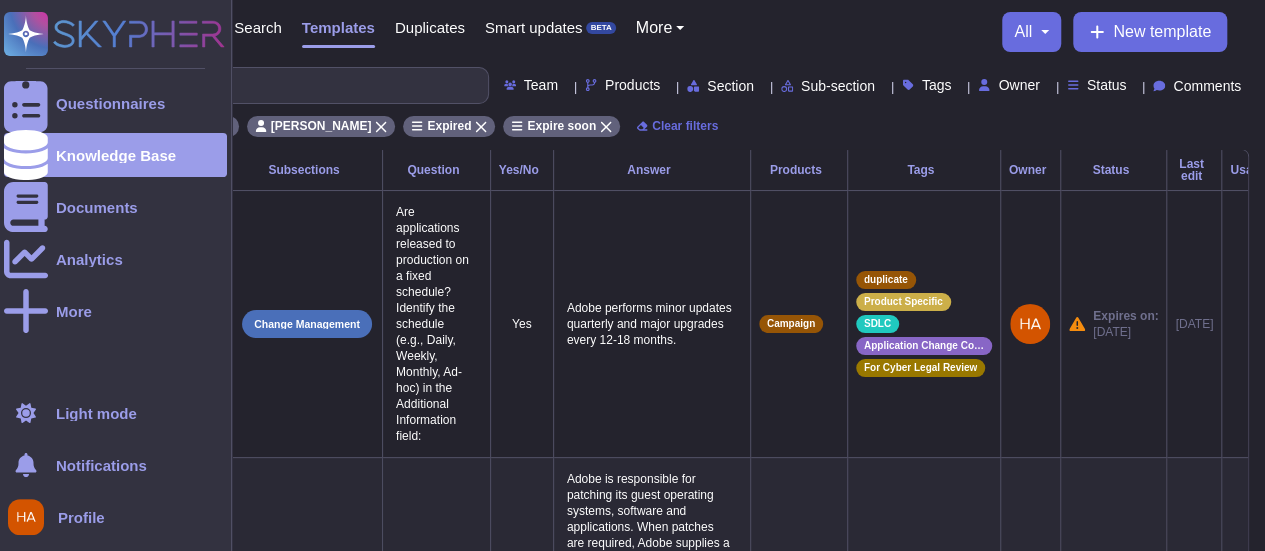 drag, startPoint x: 15, startPoint y: 46, endPoint x: 0, endPoint y: 31, distance: 21.213203 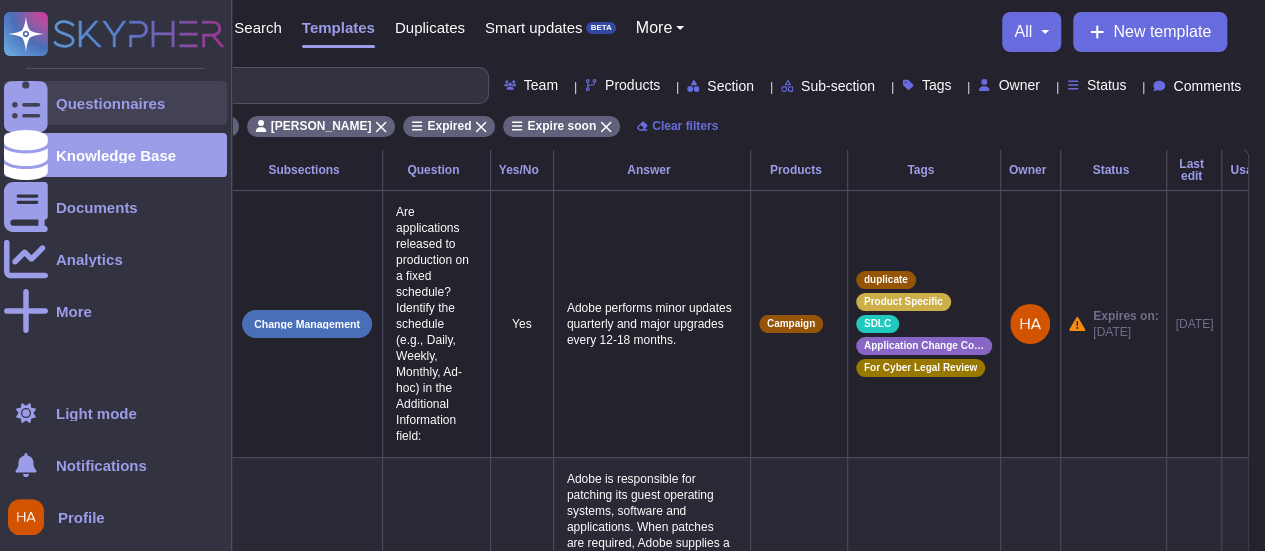 click on "Questionnaires" at bounding box center (115, 103) 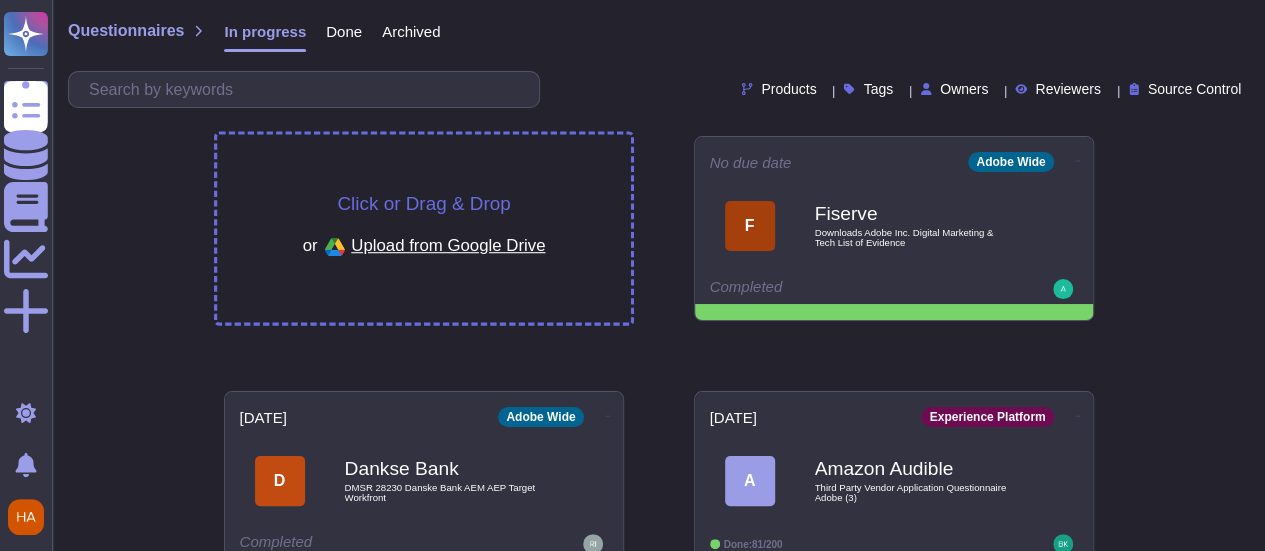 click on "Click or Drag & Drop" at bounding box center (423, 203) 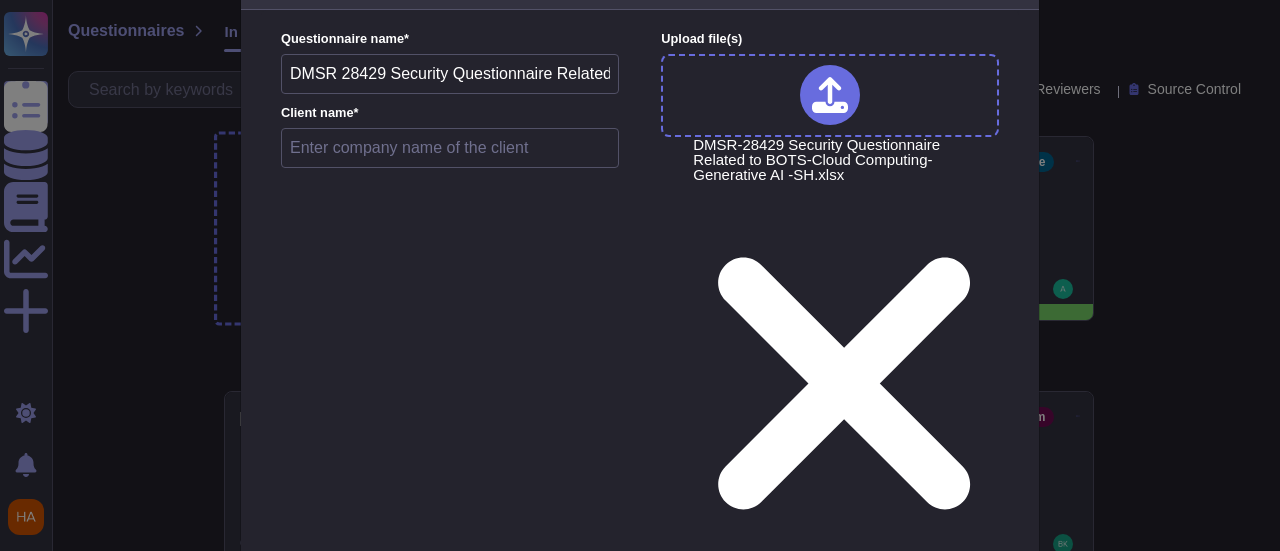 scroll, scrollTop: 68, scrollLeft: 0, axis: vertical 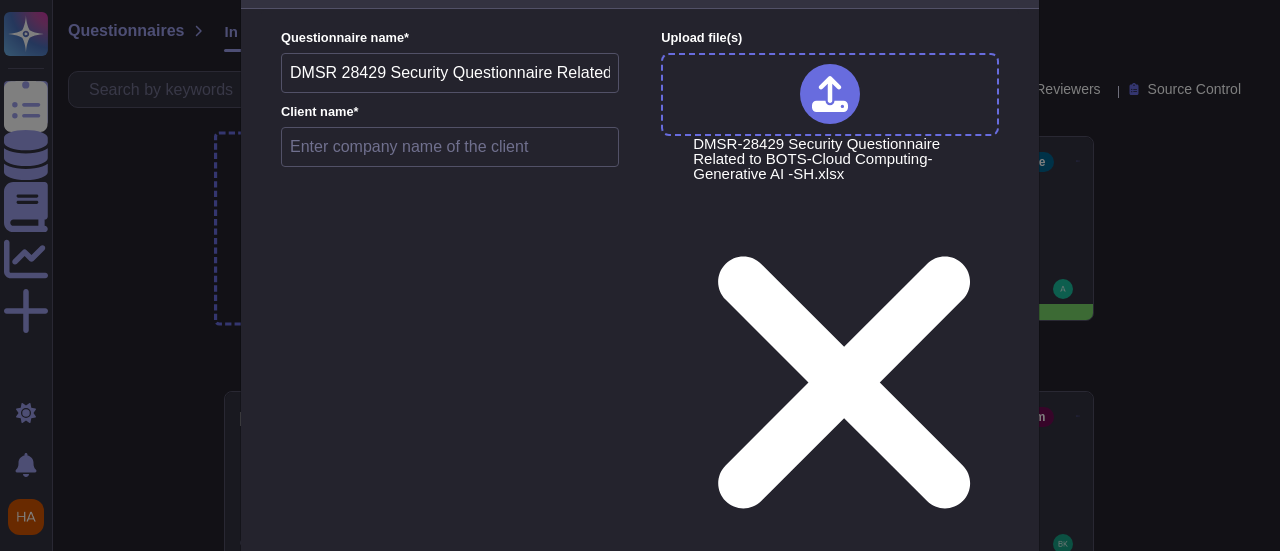 click at bounding box center (450, 147) 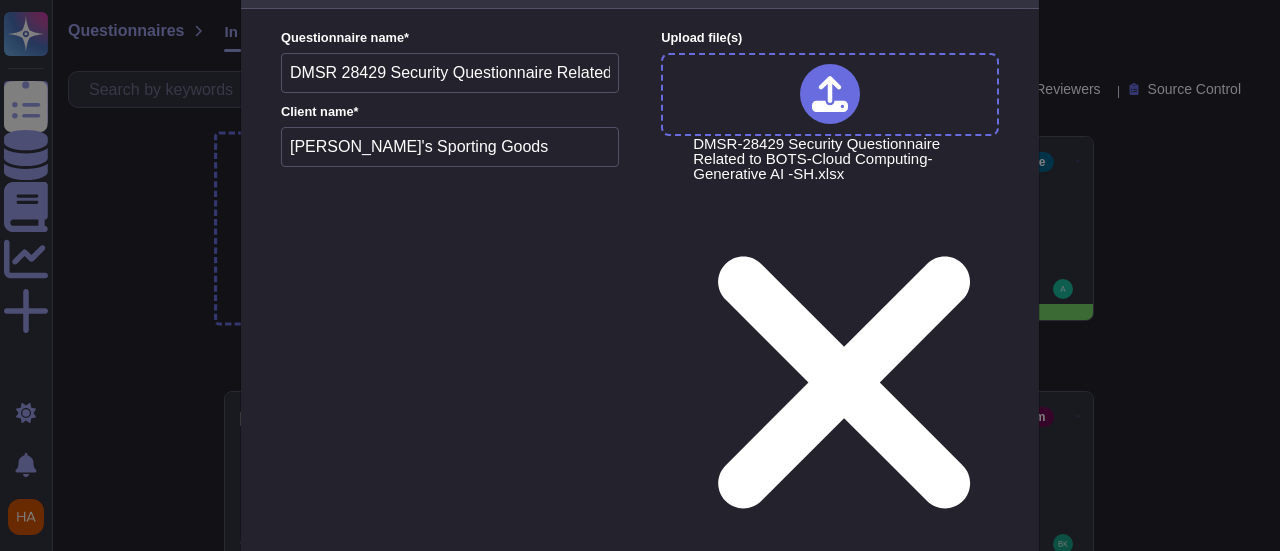 type on "Dick's Sporting Goods" 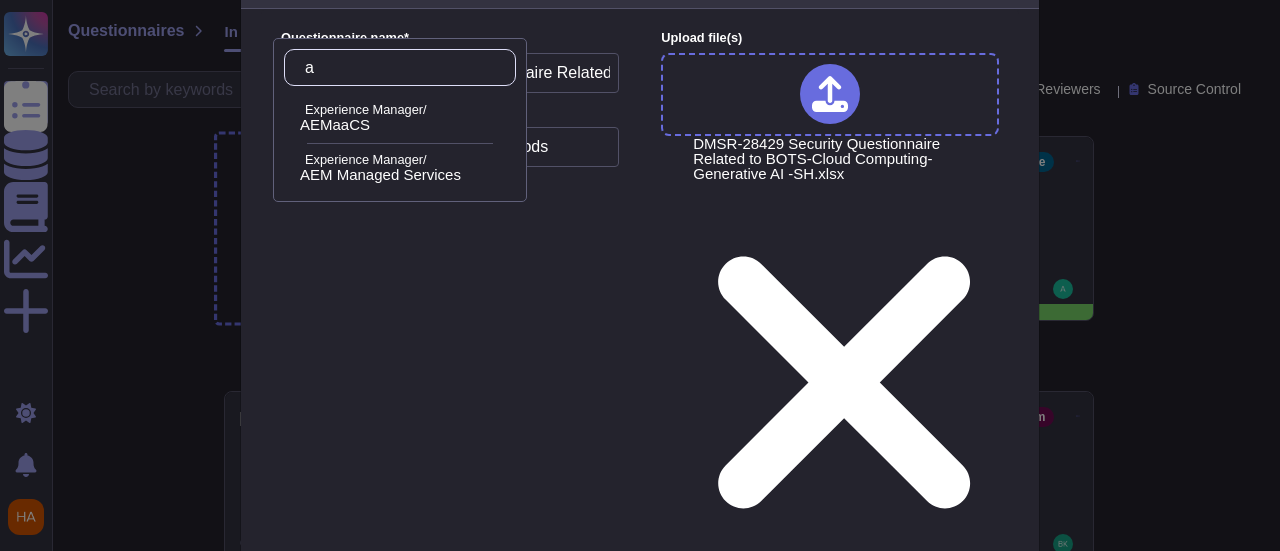 type on "ae" 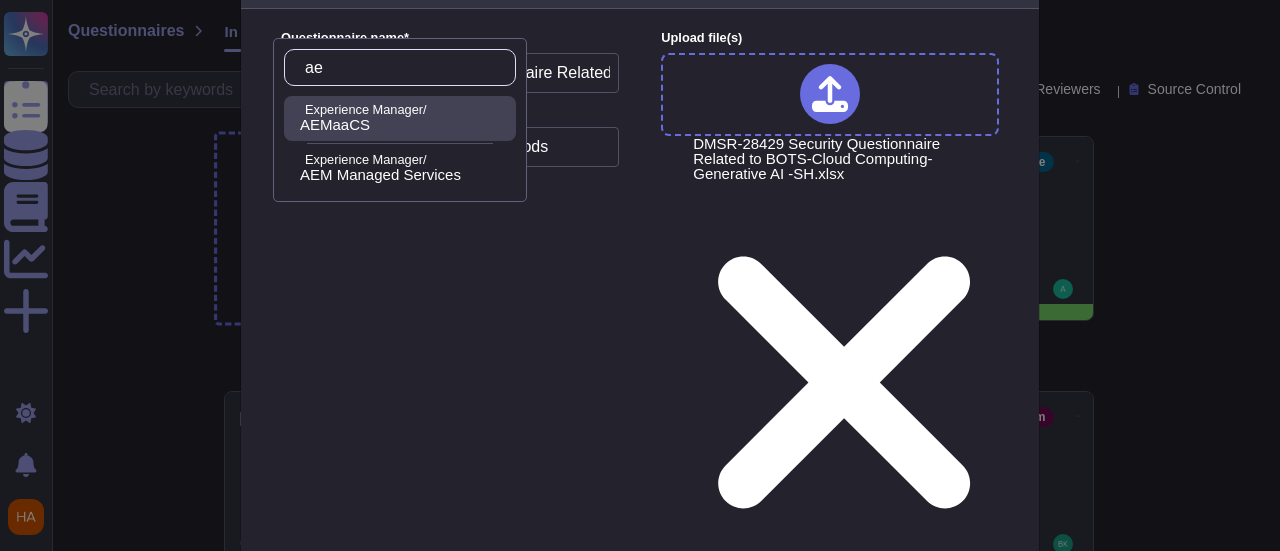 click on "Experience Manager/" at bounding box center [406, 110] 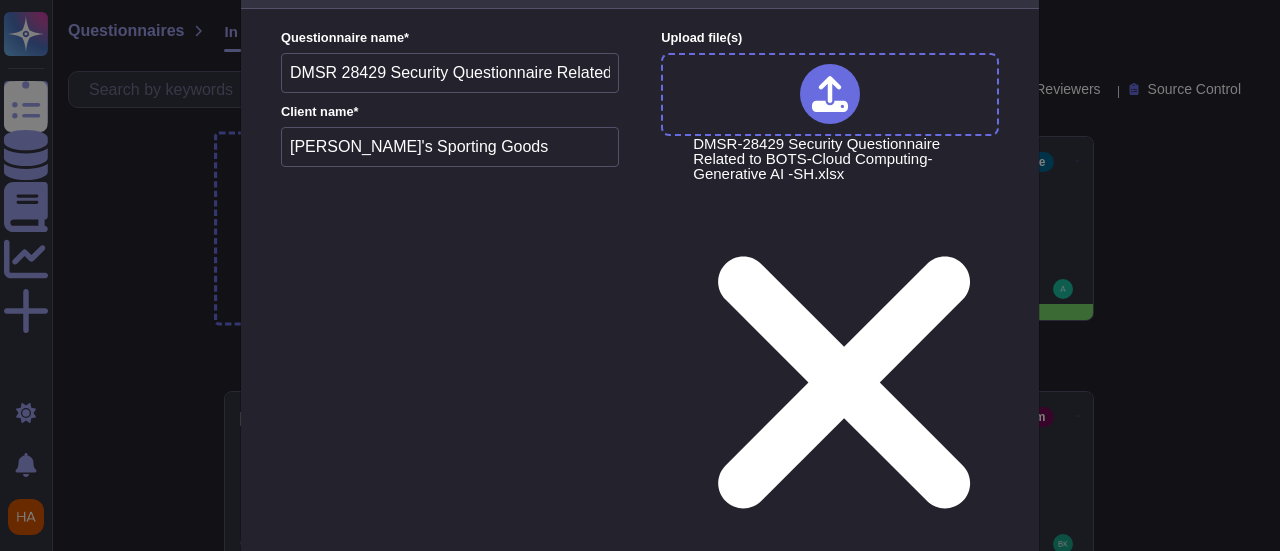 click on "Upload" at bounding box center (640, 936) 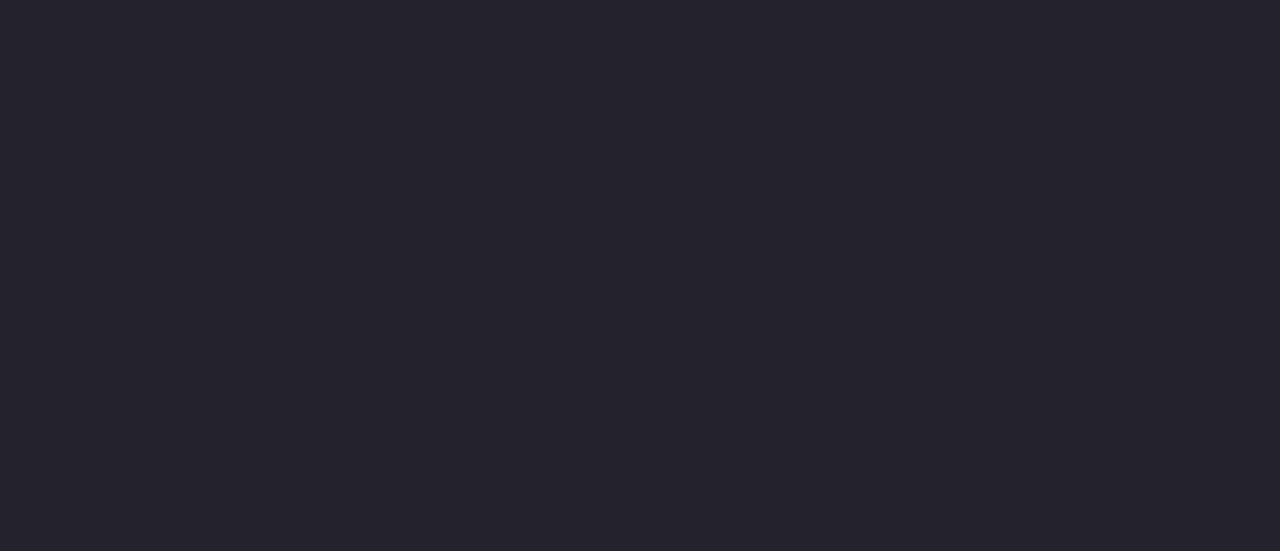 scroll, scrollTop: 0, scrollLeft: 0, axis: both 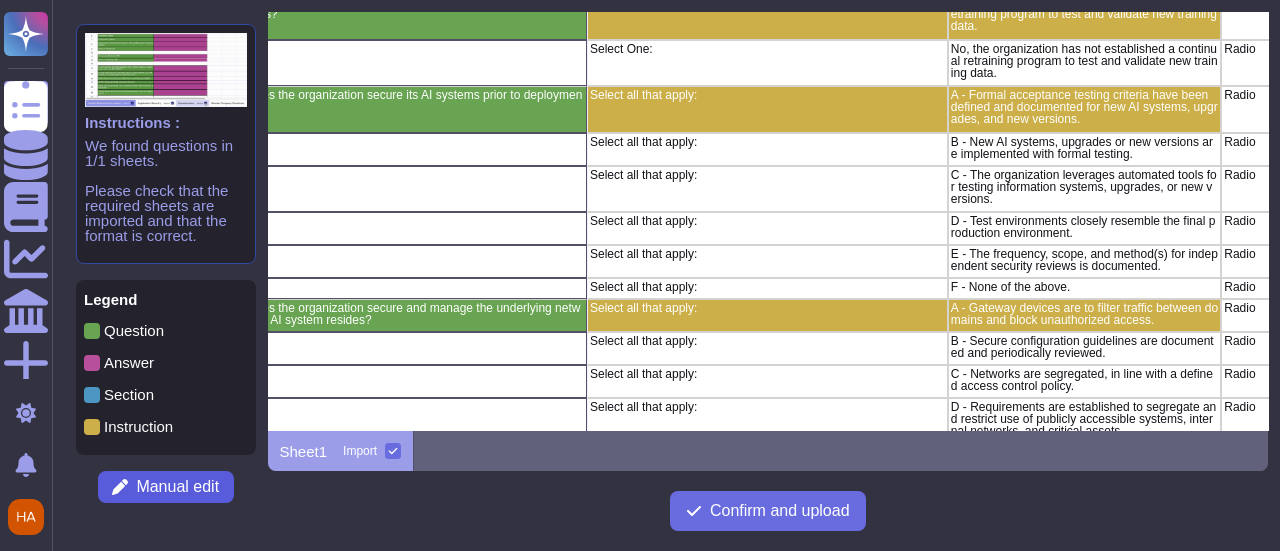 click on "Manual edit" at bounding box center (177, 487) 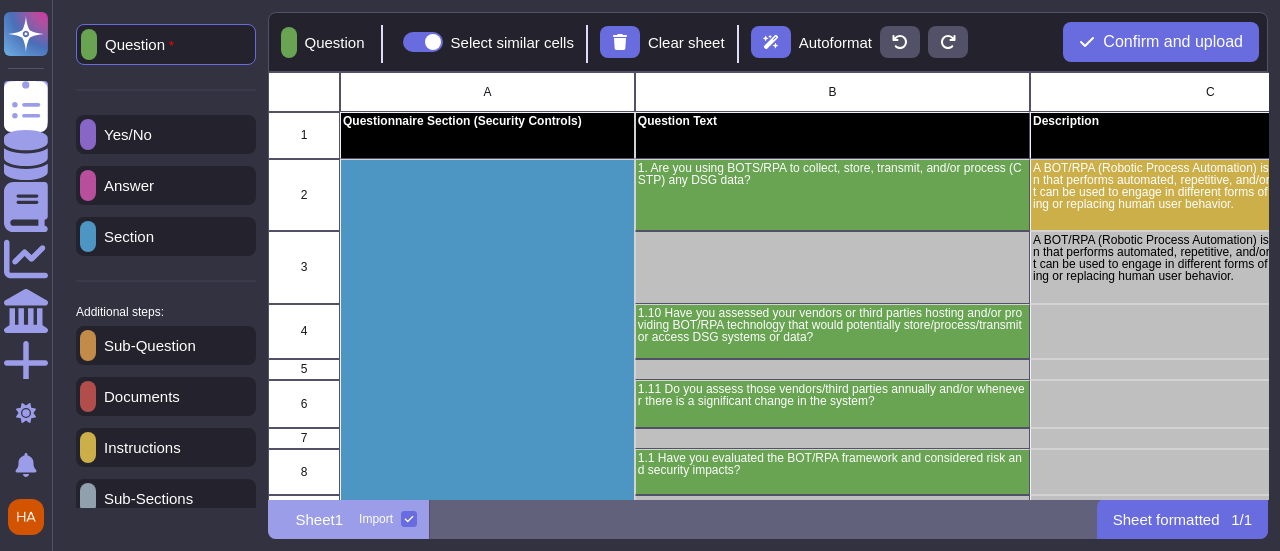 scroll, scrollTop: 16, scrollLeft: 16, axis: both 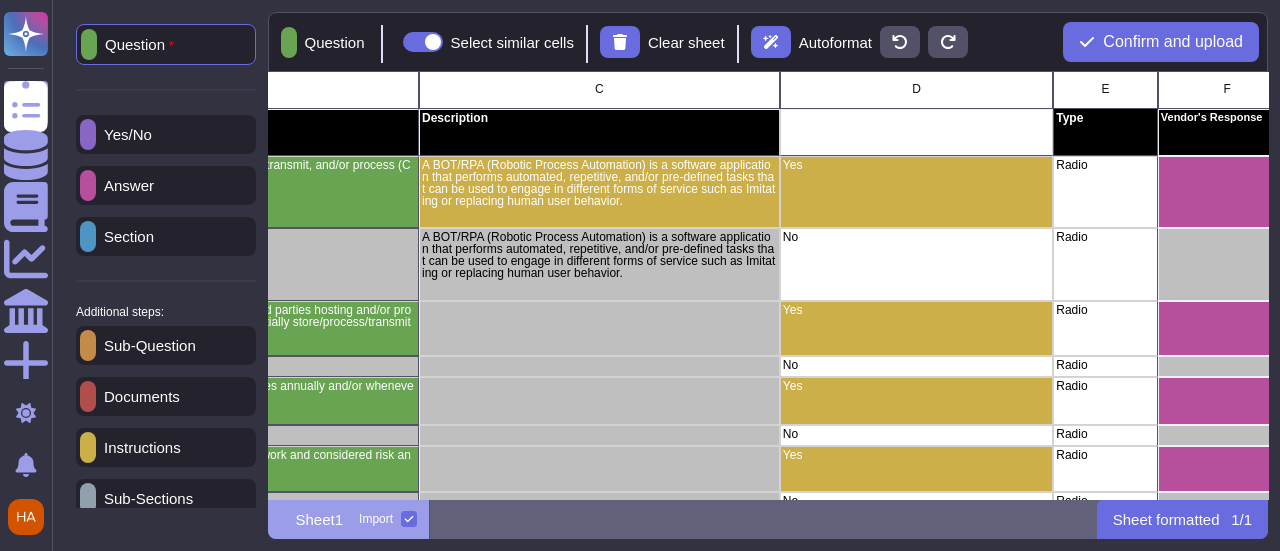 click on "Instructions" at bounding box center (138, 447) 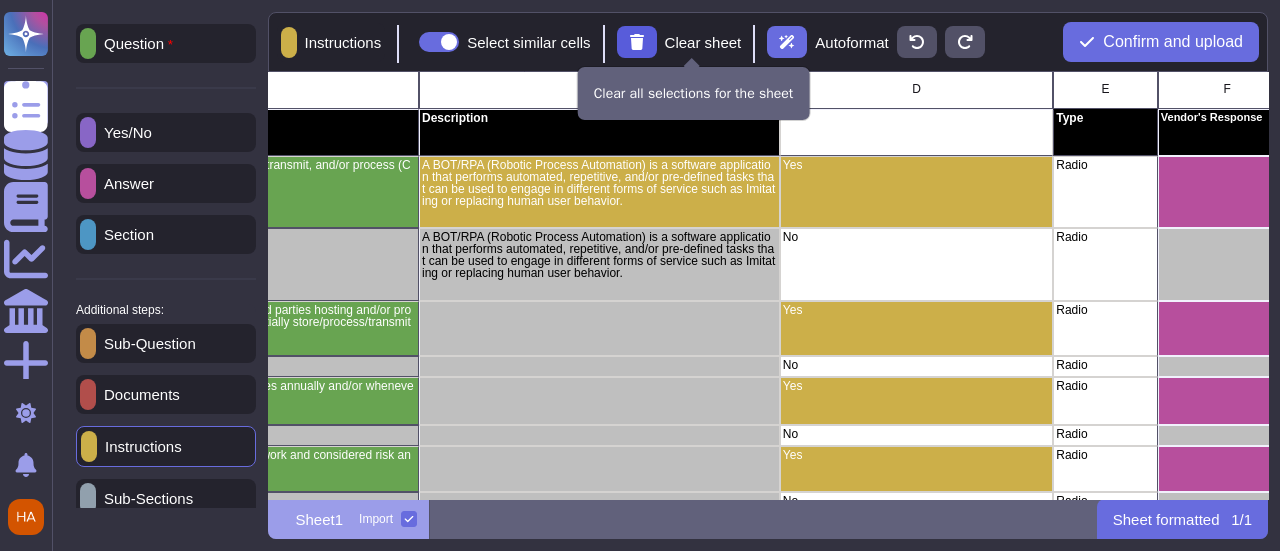 click 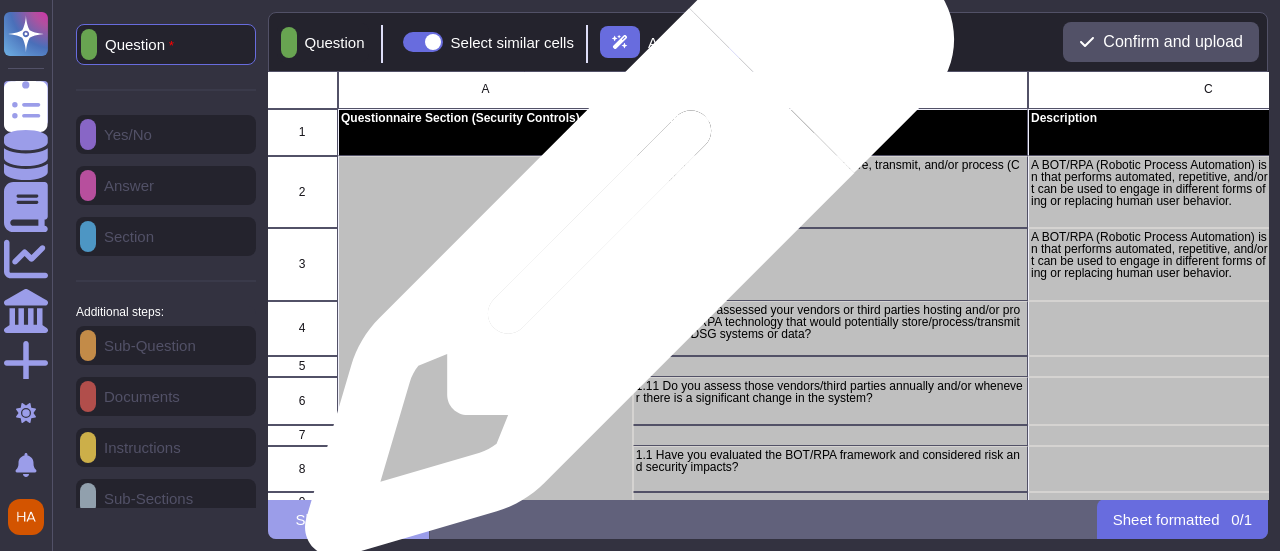 scroll, scrollTop: 3, scrollLeft: 1, axis: both 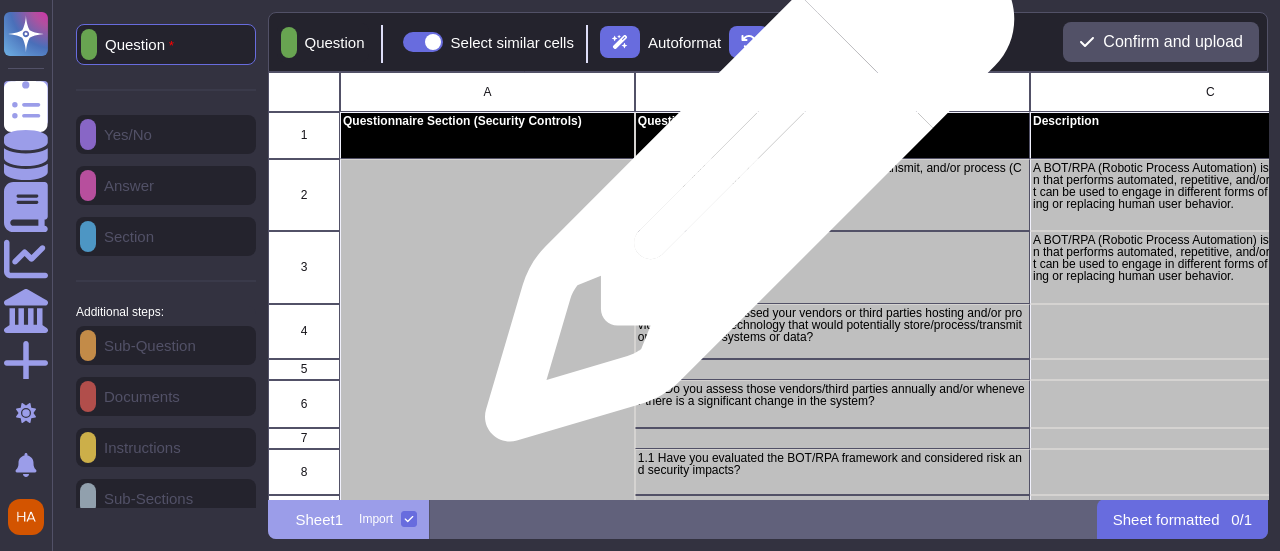 click on "1. Are you using BOTS/RPA to collect, store, transmit, and/or process (CSTP) any DSG data?" at bounding box center [831, 195] 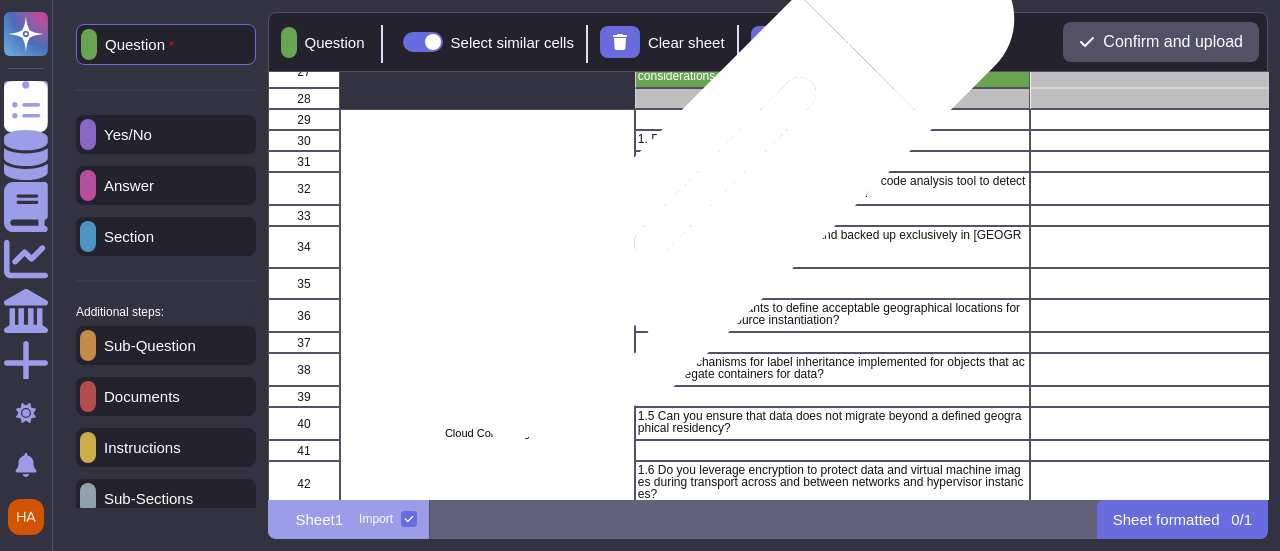 scroll, scrollTop: 848, scrollLeft: 0, axis: vertical 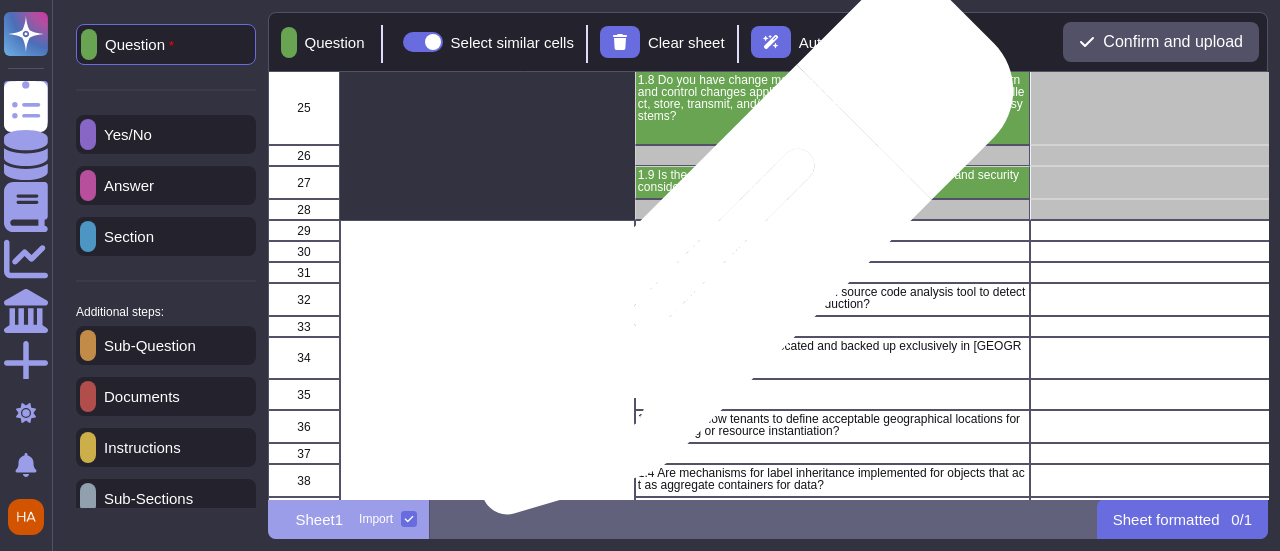 click on "1. Do you host your own infrastructure?" at bounding box center (831, 251) 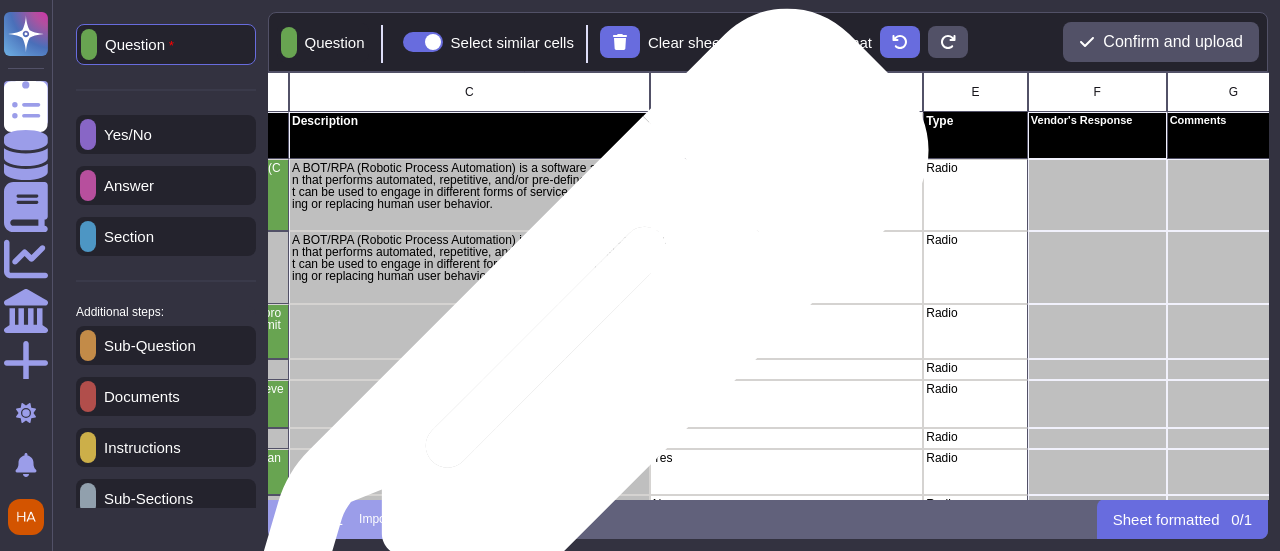 scroll, scrollTop: 0, scrollLeft: 772, axis: horizontal 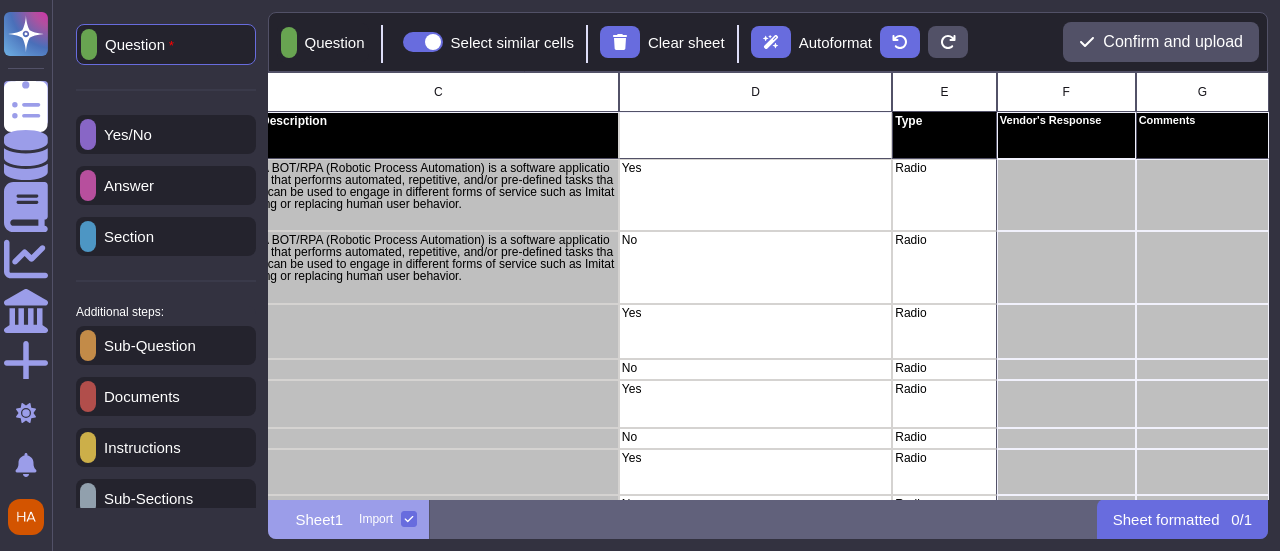 click on "Answer" at bounding box center (125, 185) 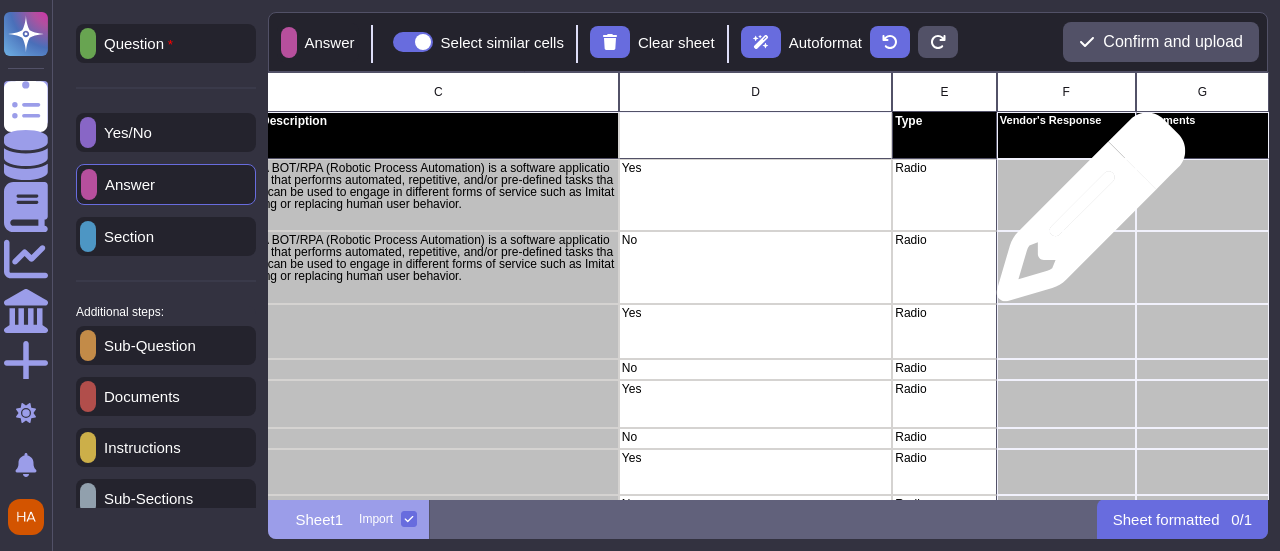 click at bounding box center [1065, 195] 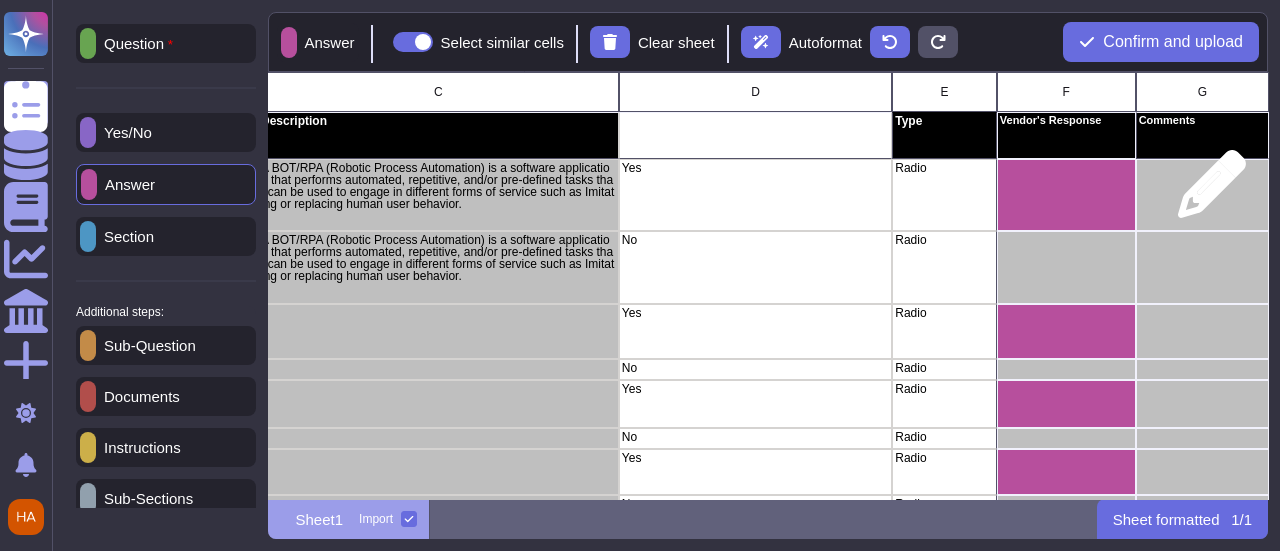 click at bounding box center (1202, 195) 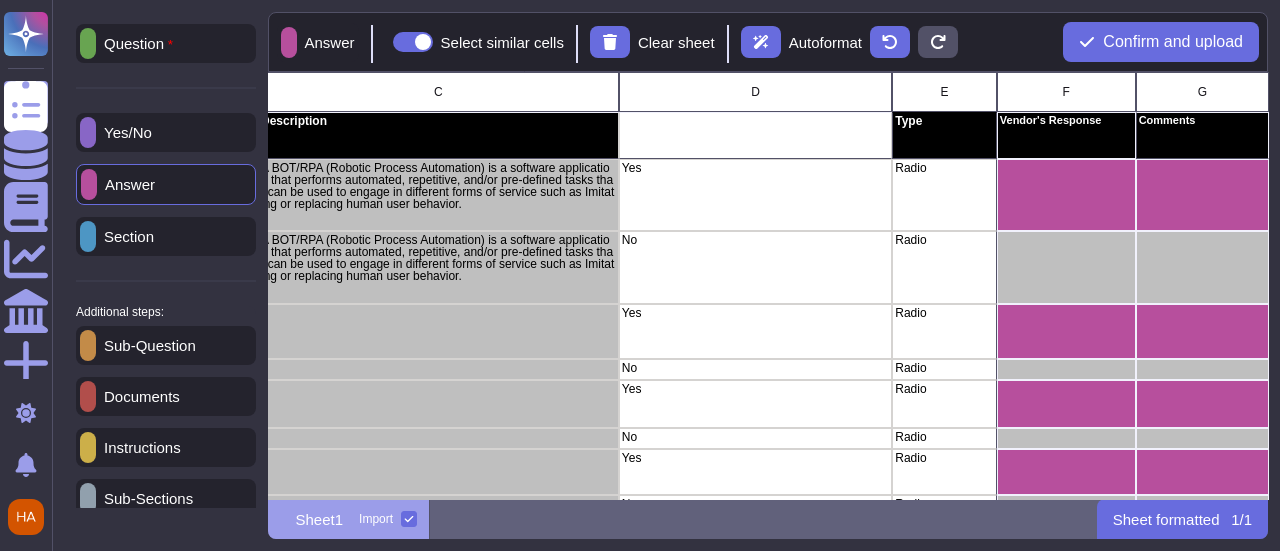 drag, startPoint x: 908, startPoint y: 38, endPoint x: 973, endPoint y: 71, distance: 72.89719 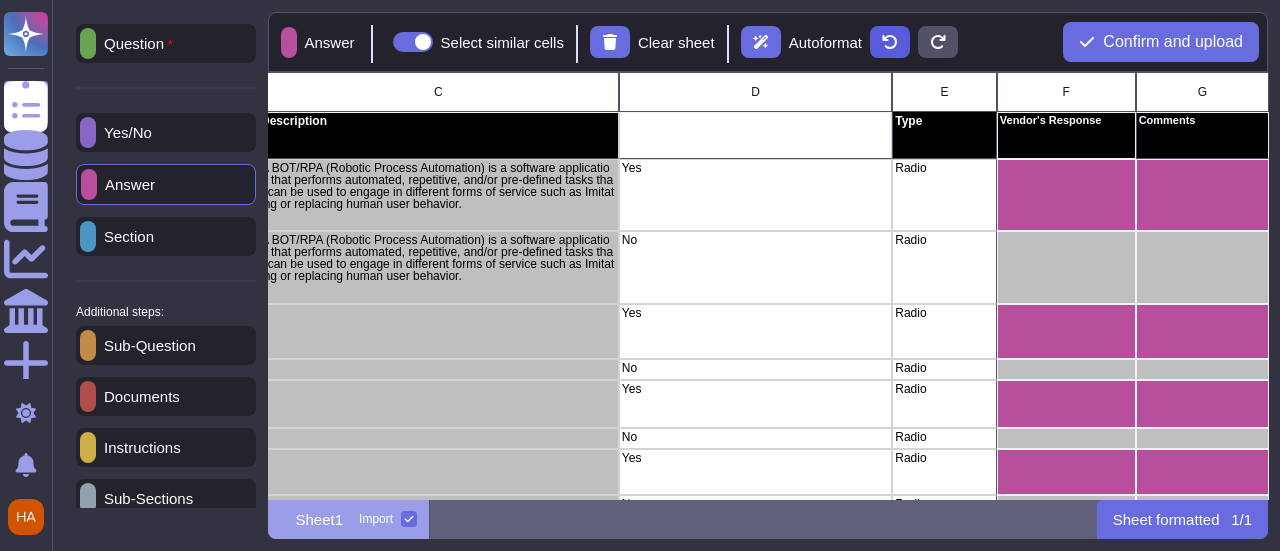 click 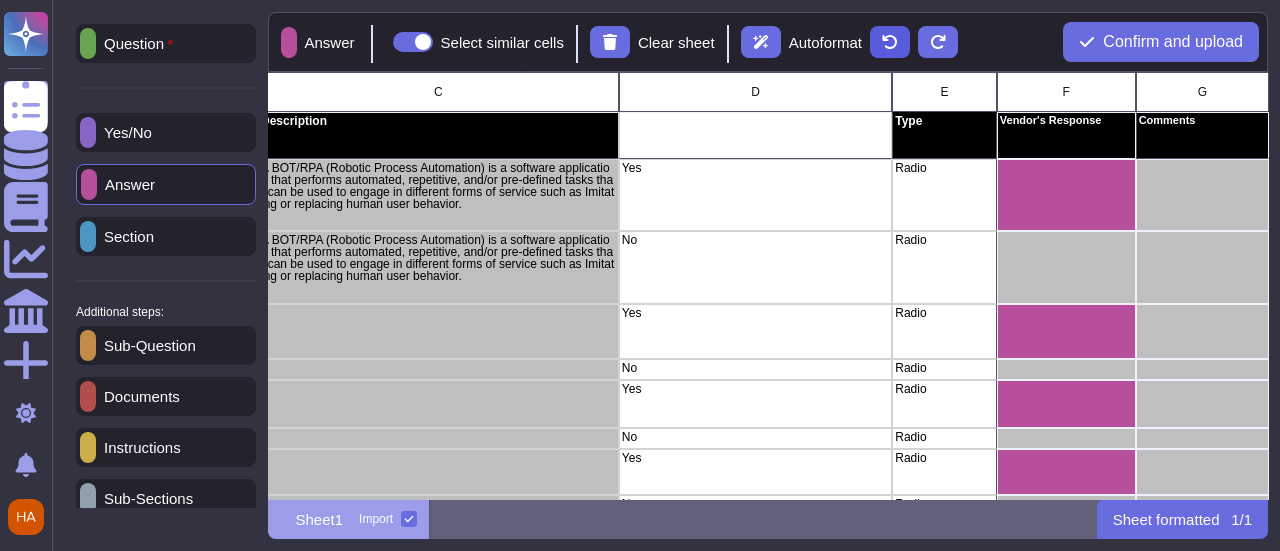 click 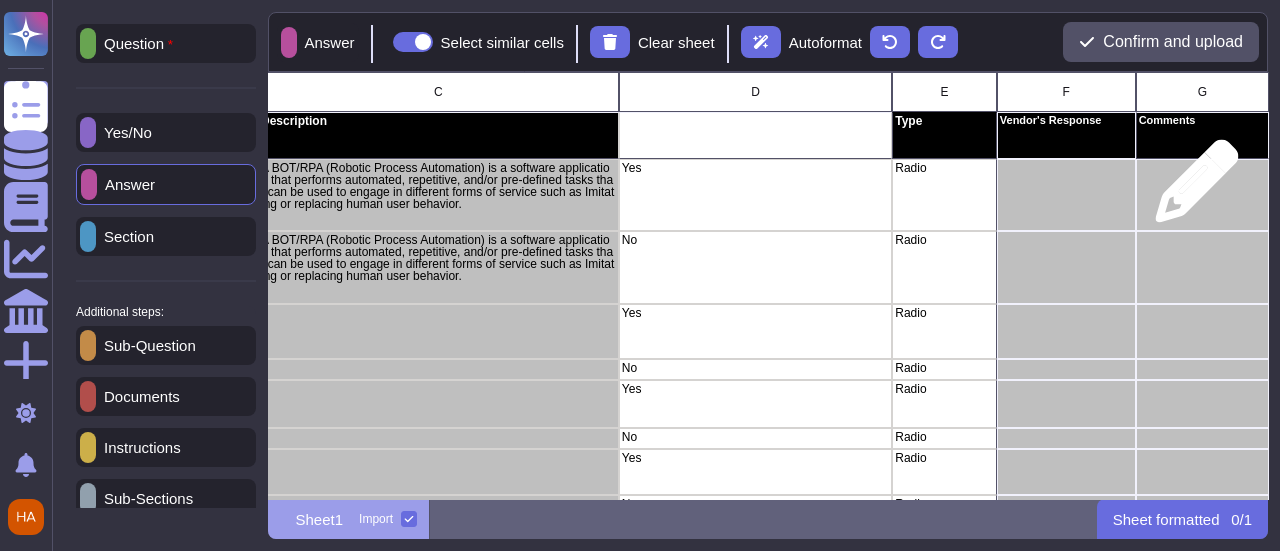 click at bounding box center [1202, 195] 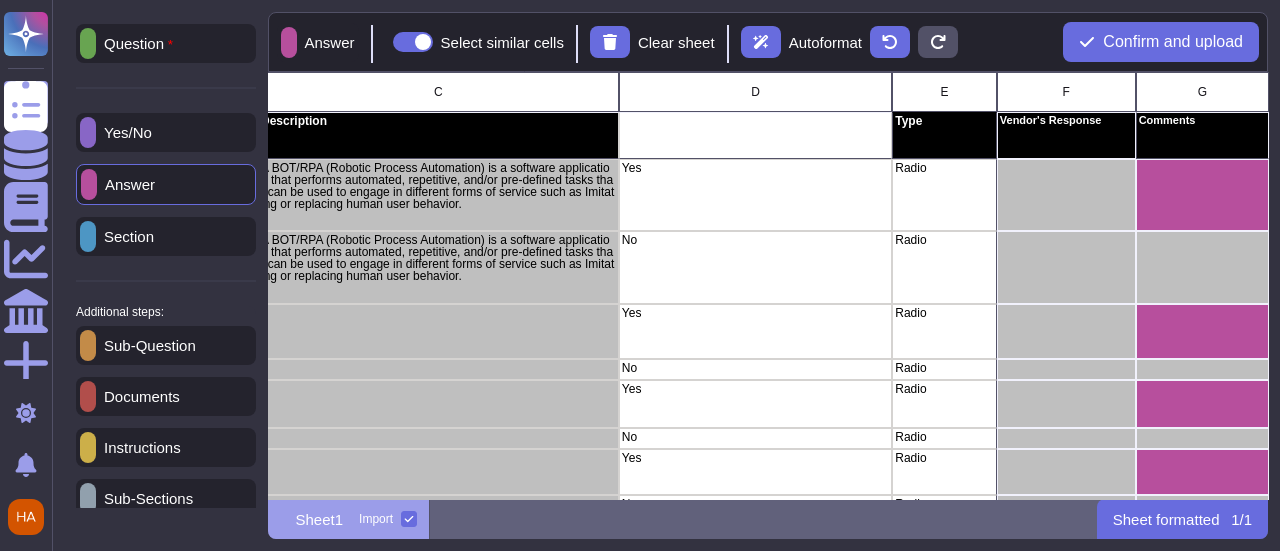 click on "Yes/No" at bounding box center (124, 132) 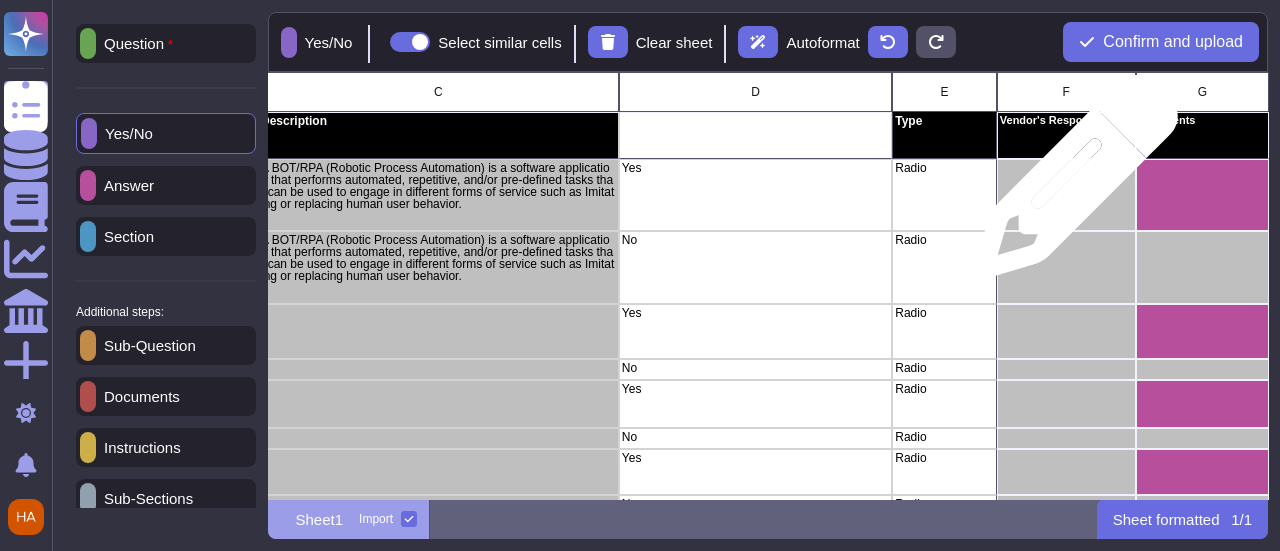 click at bounding box center (1065, 195) 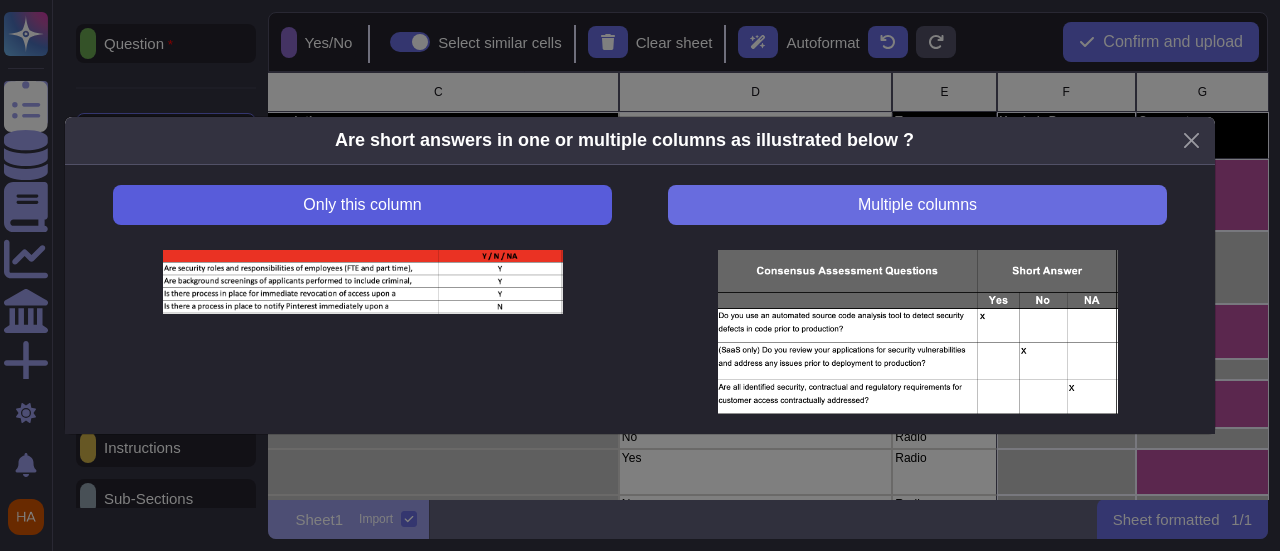 click on "Only this column" at bounding box center [363, 205] 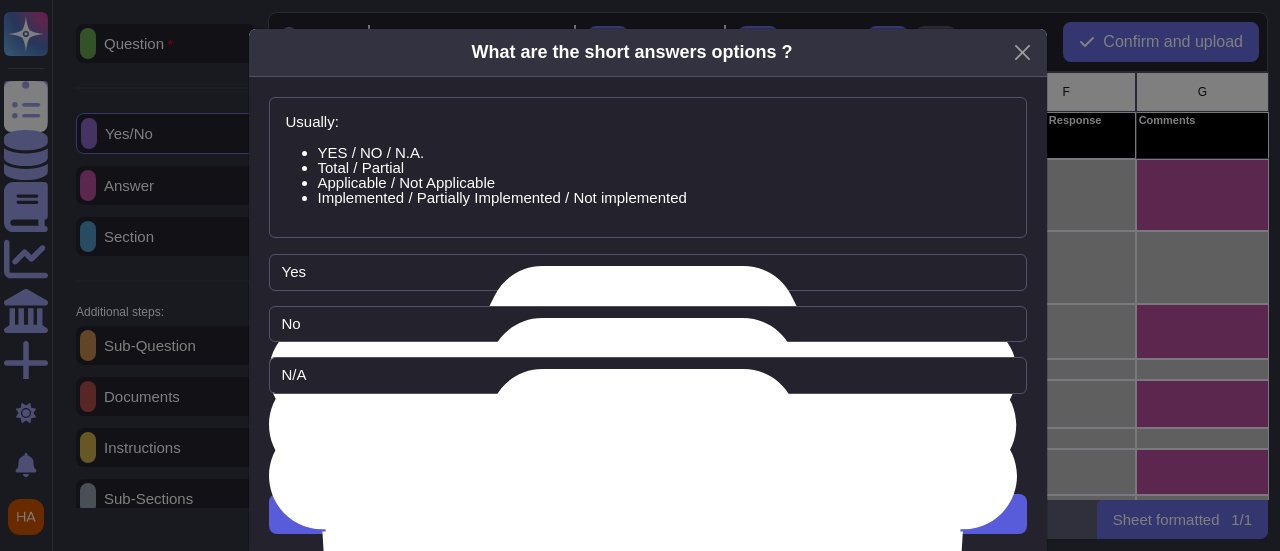 click on "Next" at bounding box center (648, 514) 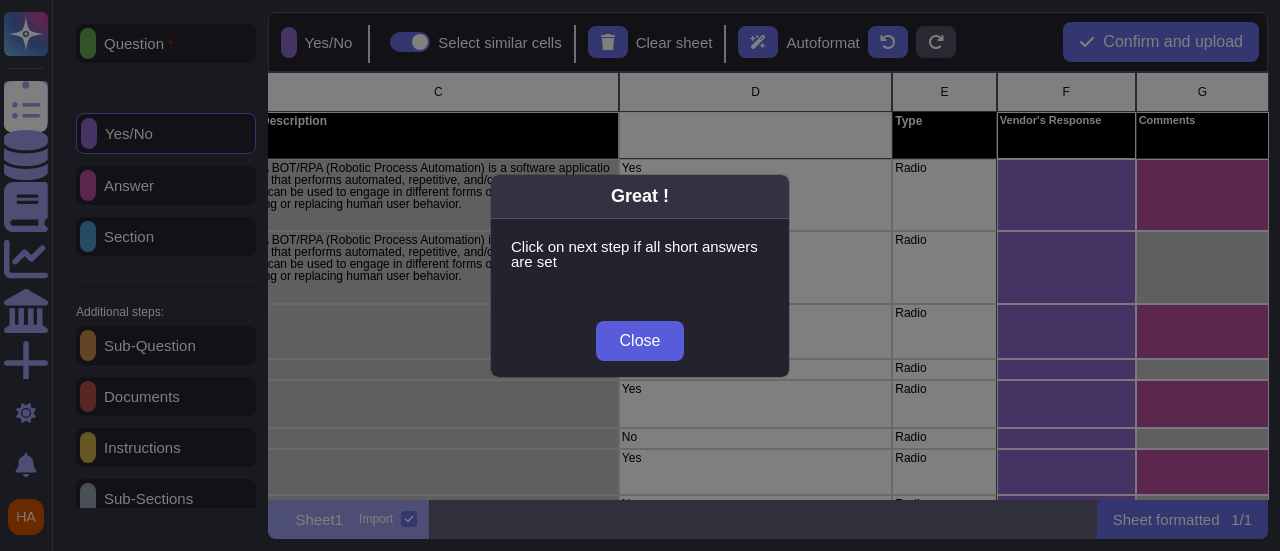 drag, startPoint x: 657, startPoint y: 333, endPoint x: 627, endPoint y: 319, distance: 33.105892 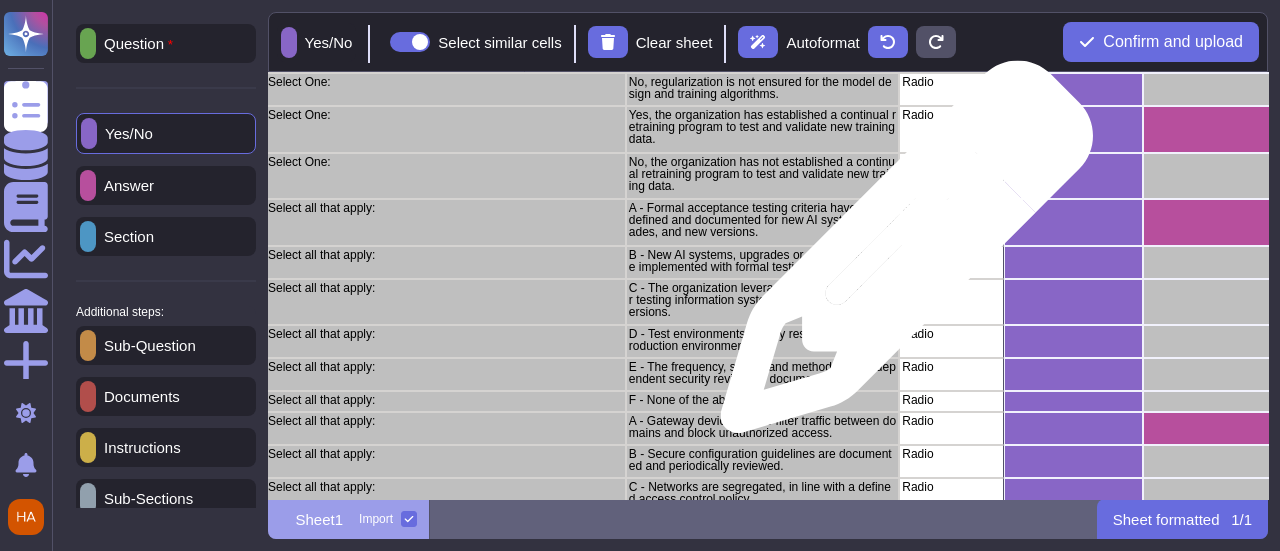 scroll, scrollTop: 1752, scrollLeft: 768, axis: both 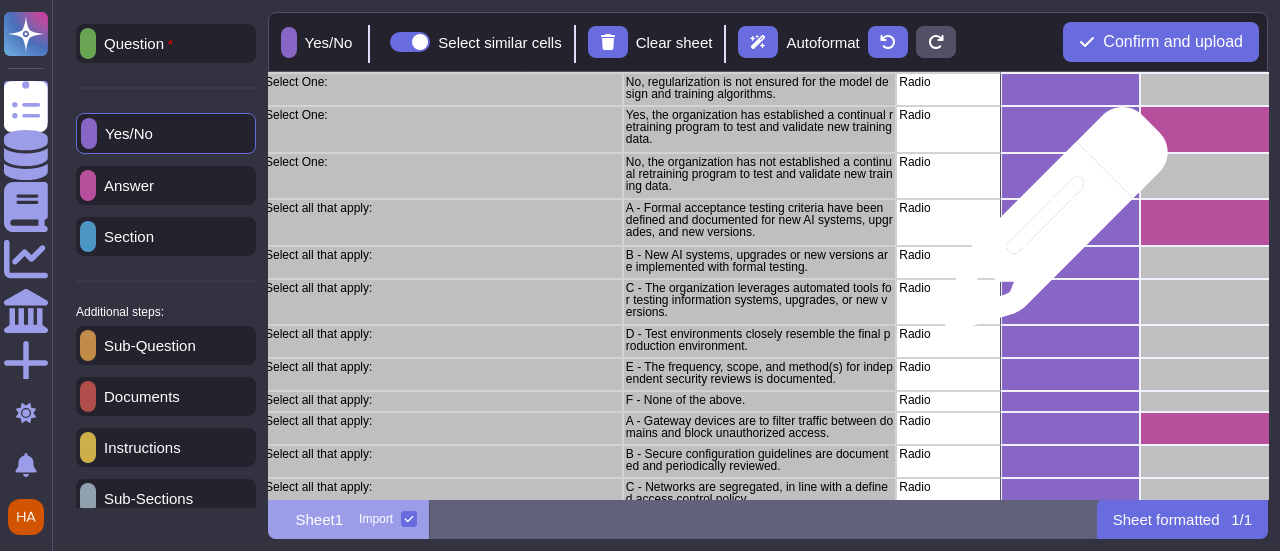 click at bounding box center [1069, 222] 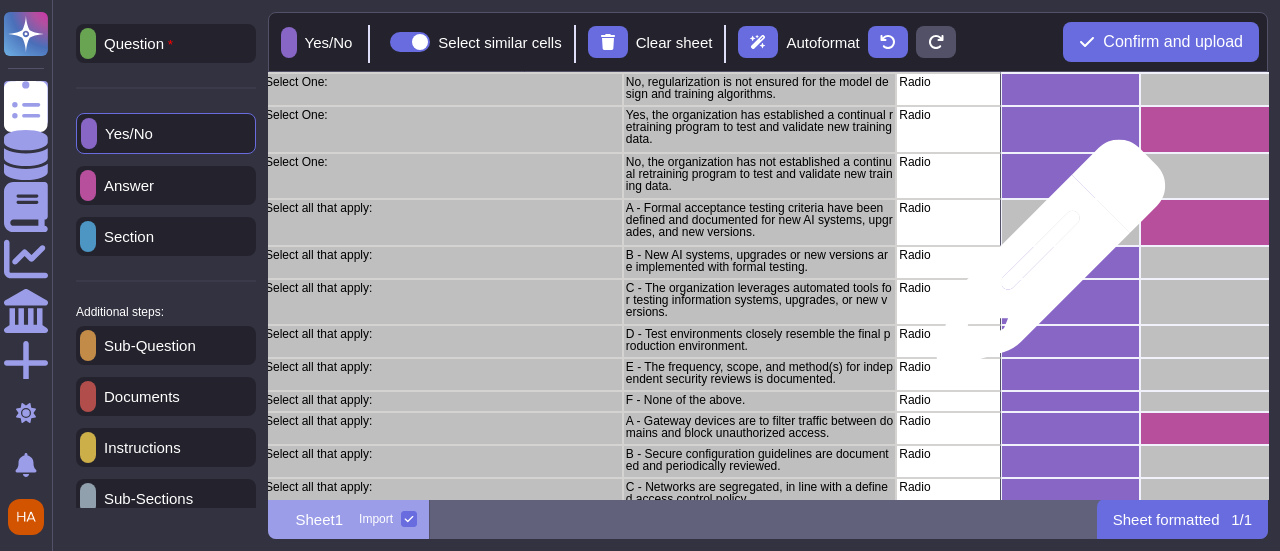 drag, startPoint x: 1043, startPoint y: 264, endPoint x: 1016, endPoint y: 253, distance: 29.15476 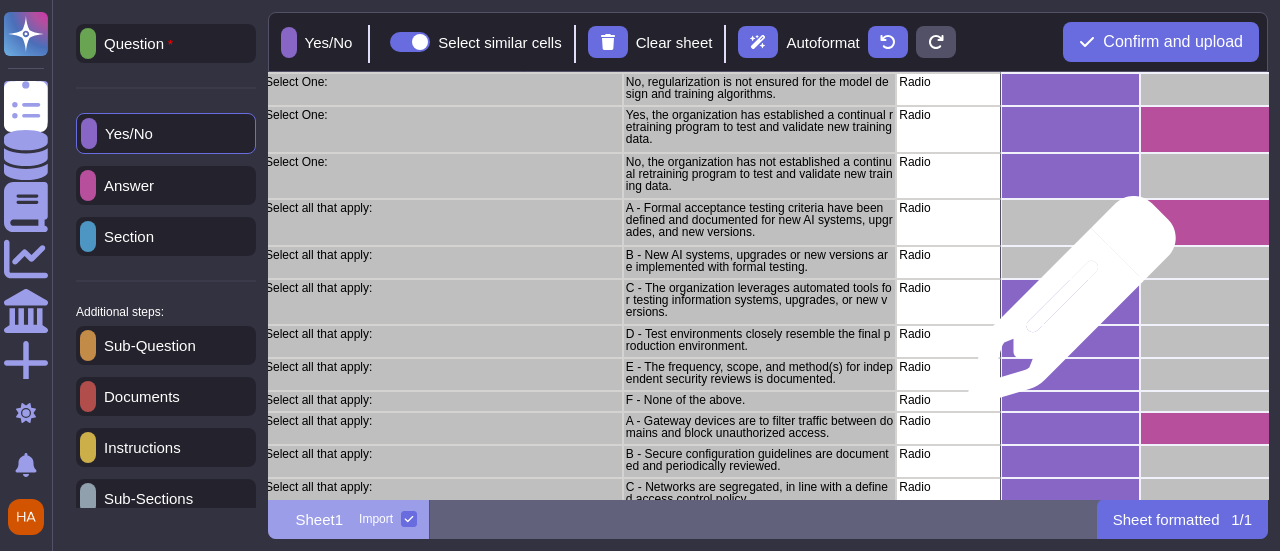 click at bounding box center [1069, 302] 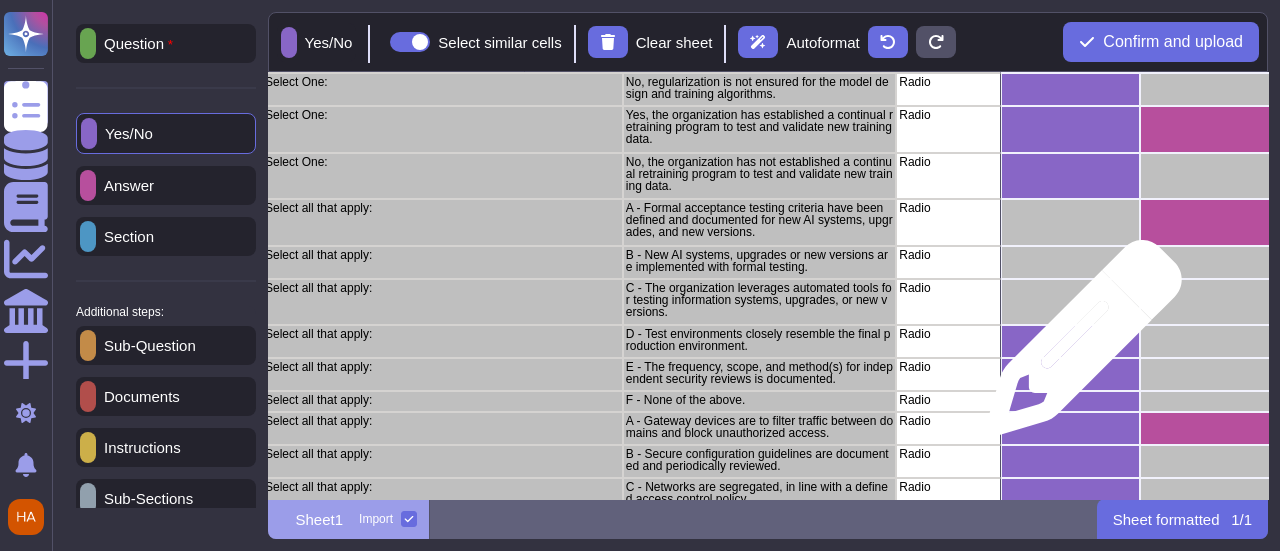 click at bounding box center [1069, 341] 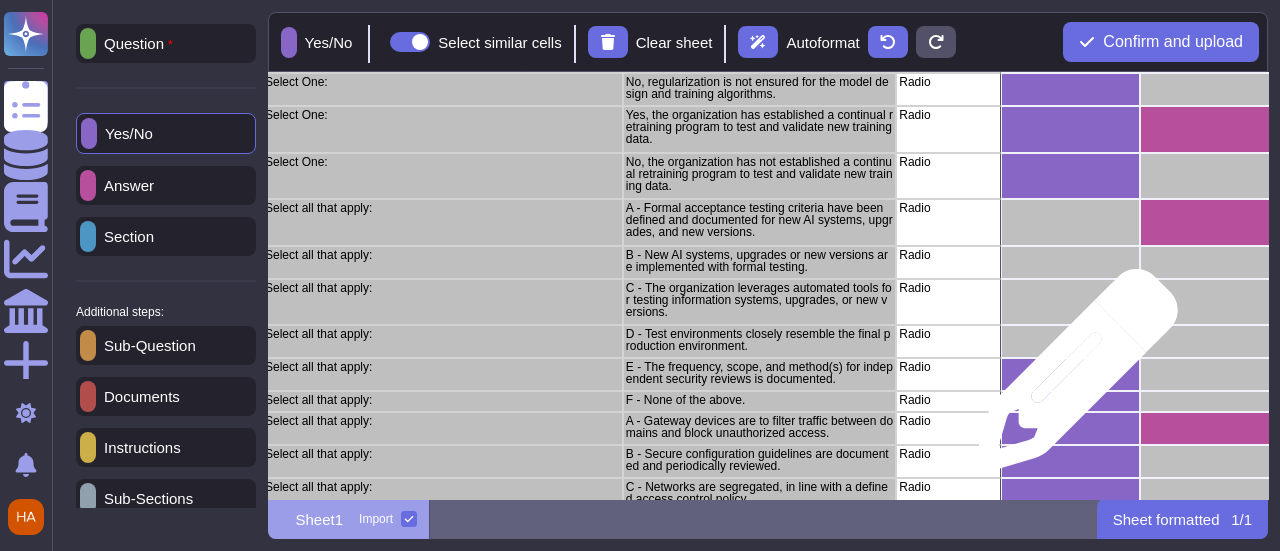 click at bounding box center [1069, 374] 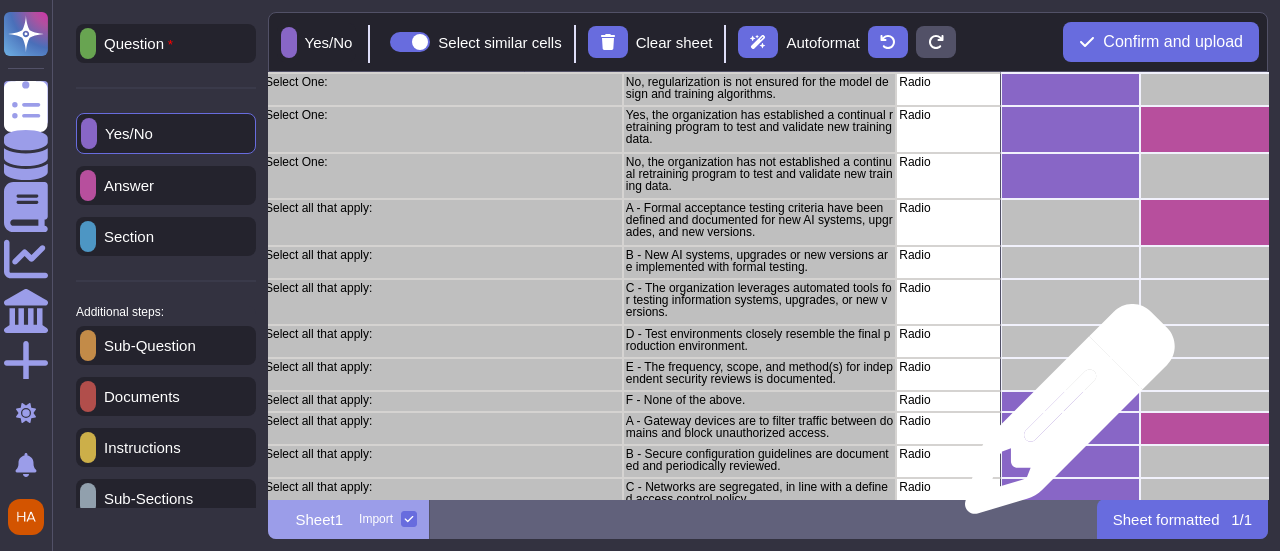click at bounding box center [1069, 428] 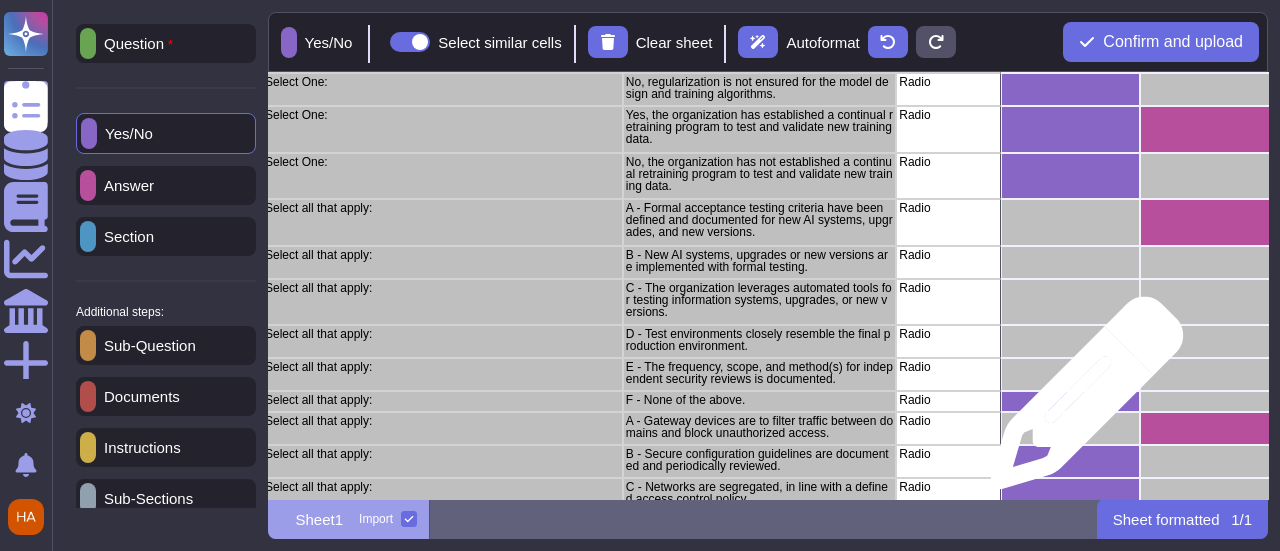 click at bounding box center [1069, 401] 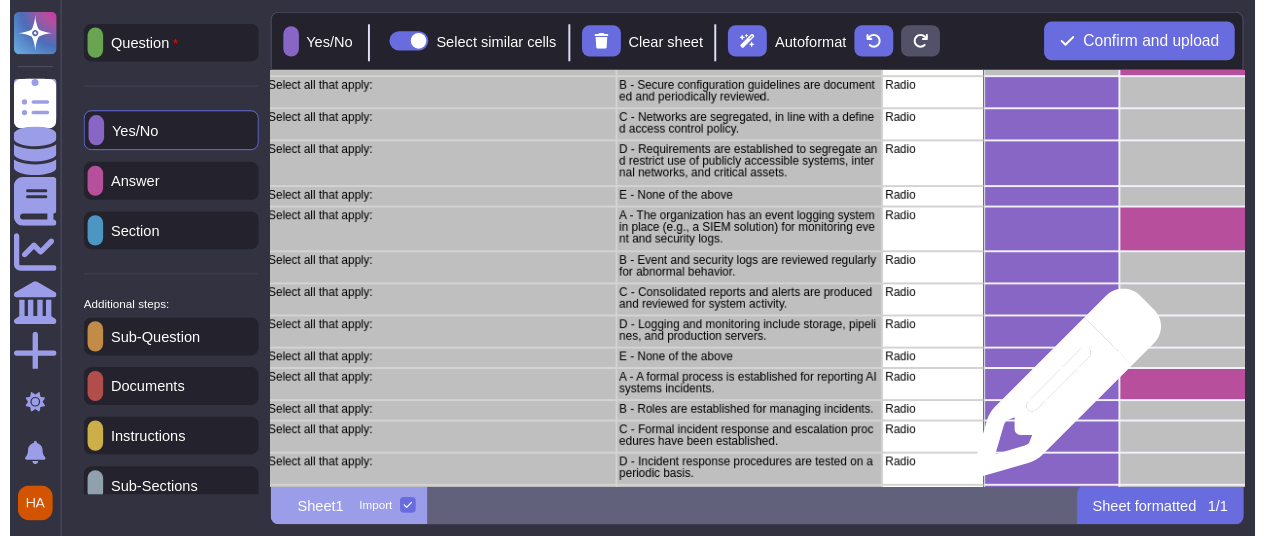 scroll, scrollTop: 2120, scrollLeft: 768, axis: both 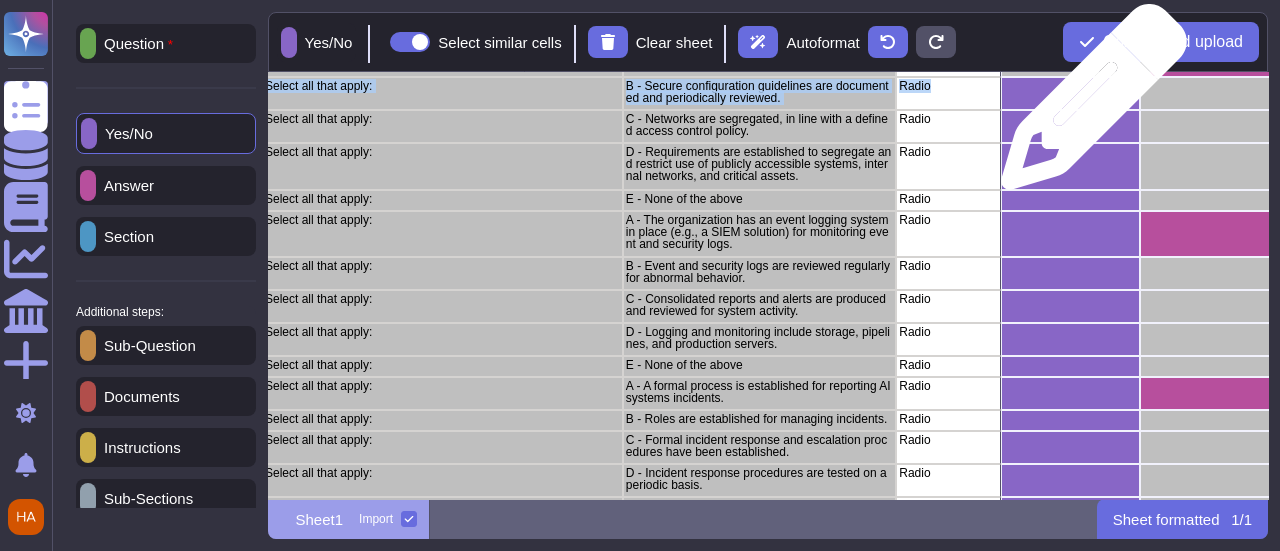 click at bounding box center (1069, 93) 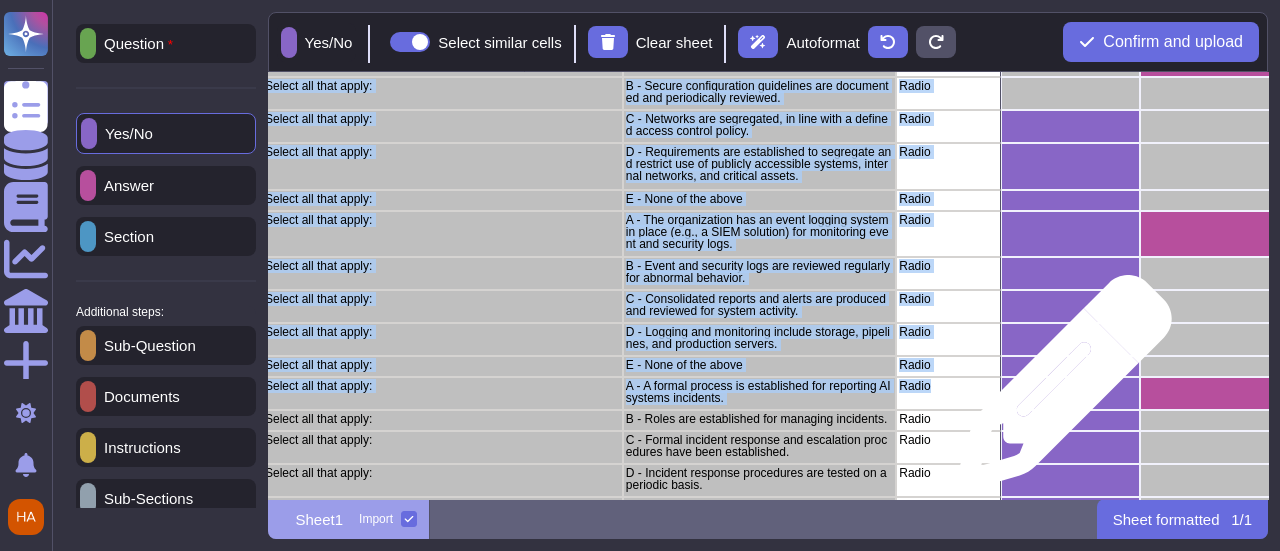 click at bounding box center (1069, 393) 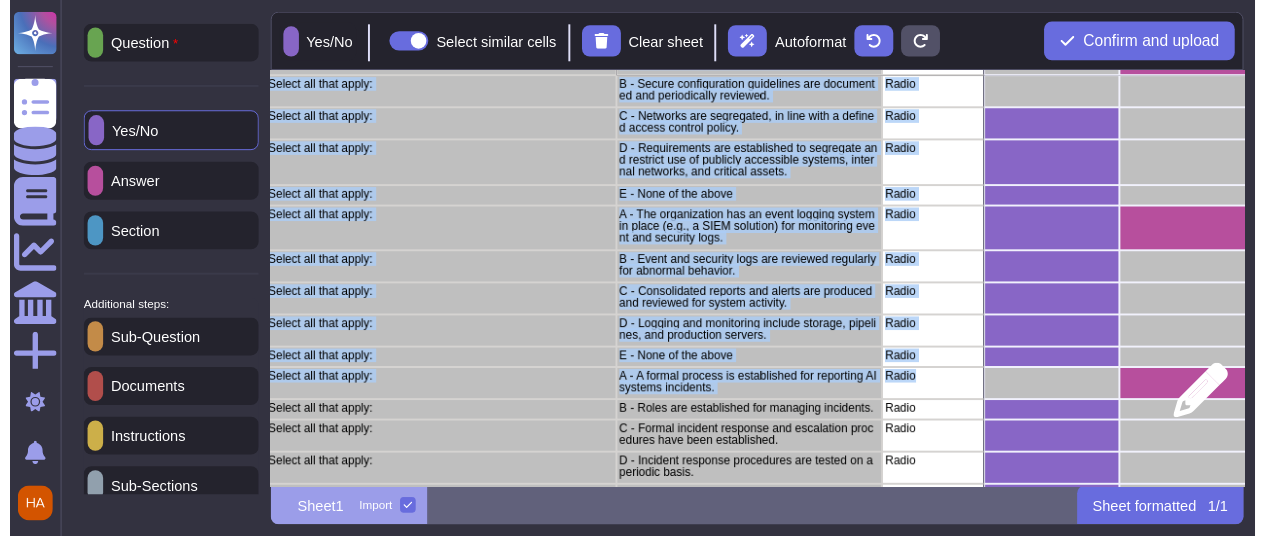 scroll, scrollTop: 412, scrollLeft: 970, axis: both 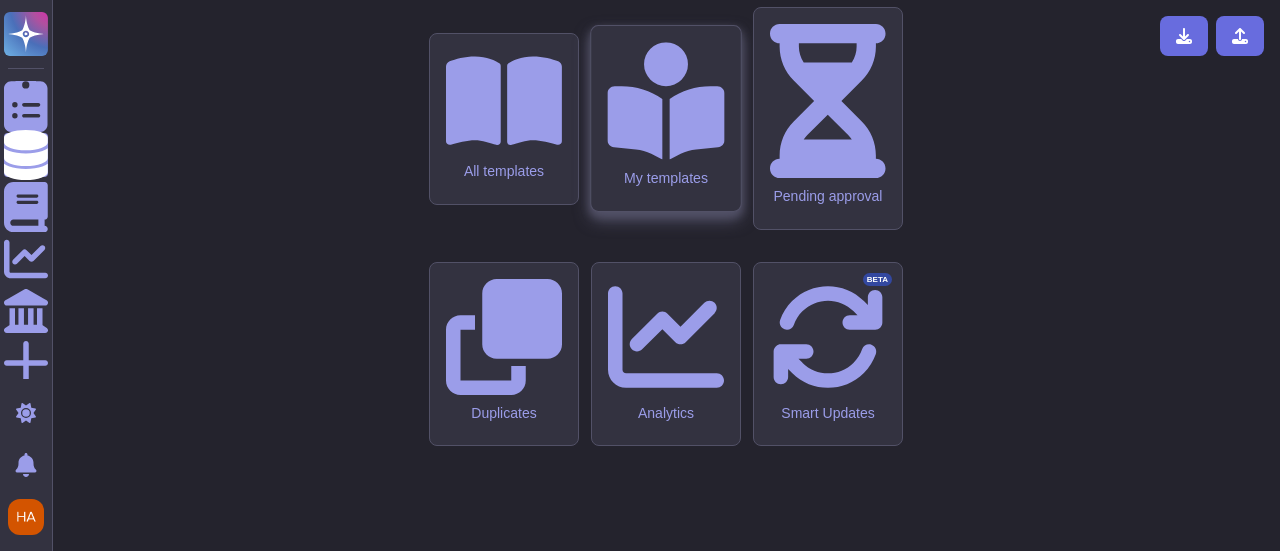 click on "My templates" at bounding box center [665, 118] 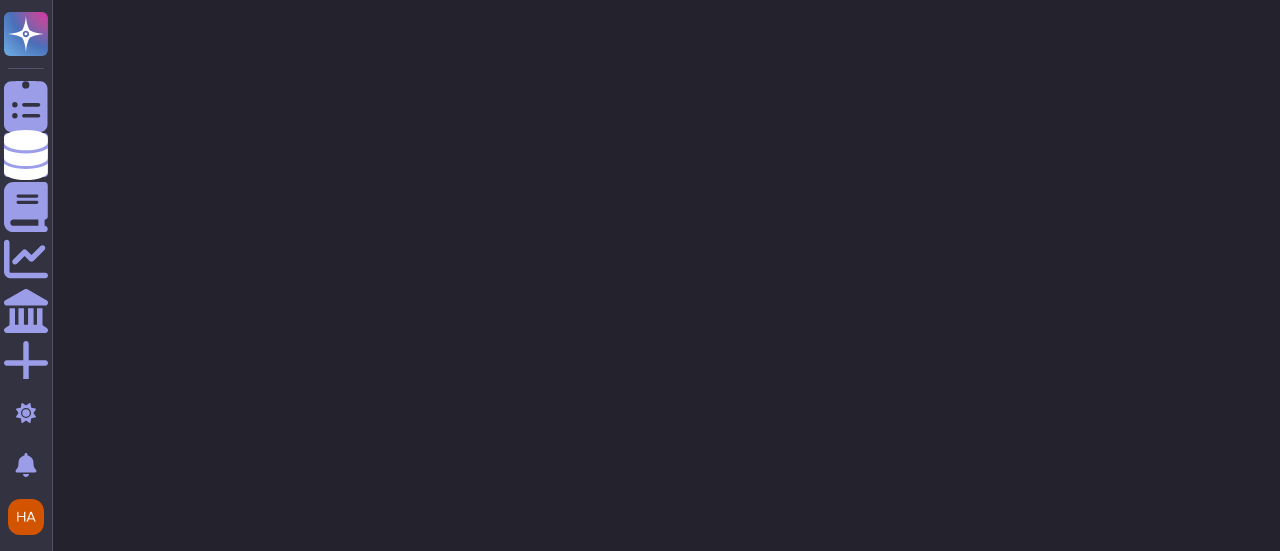 click on "Questionnaires Knowledge Base Documents Analytics CAIQ / SIG More Light mode Notifications Profile" at bounding box center (640, 60) 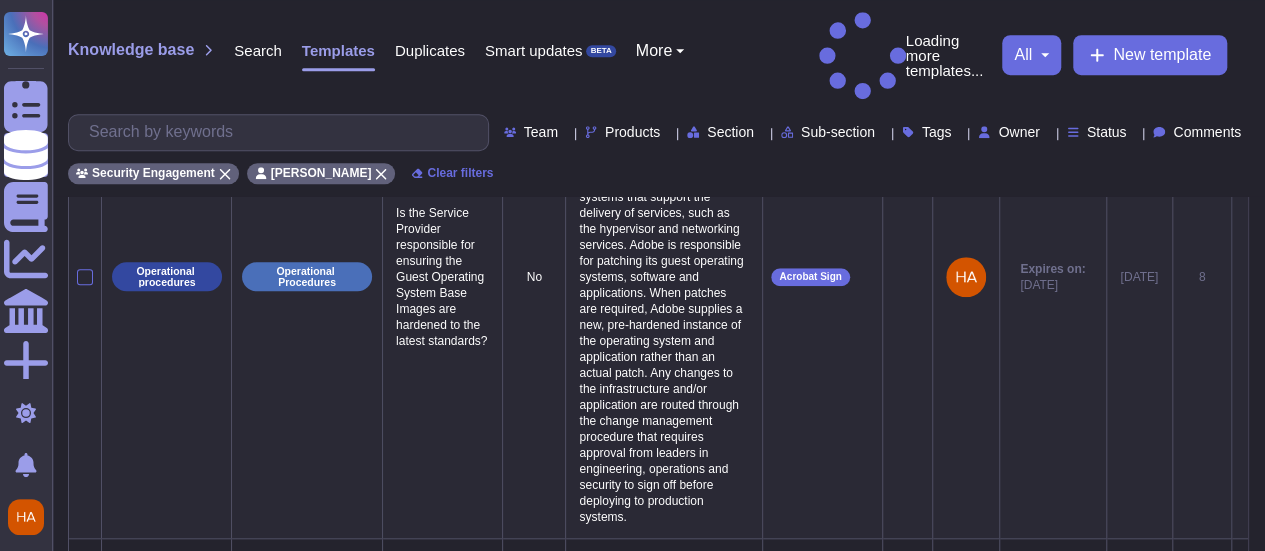 scroll, scrollTop: 0, scrollLeft: 0, axis: both 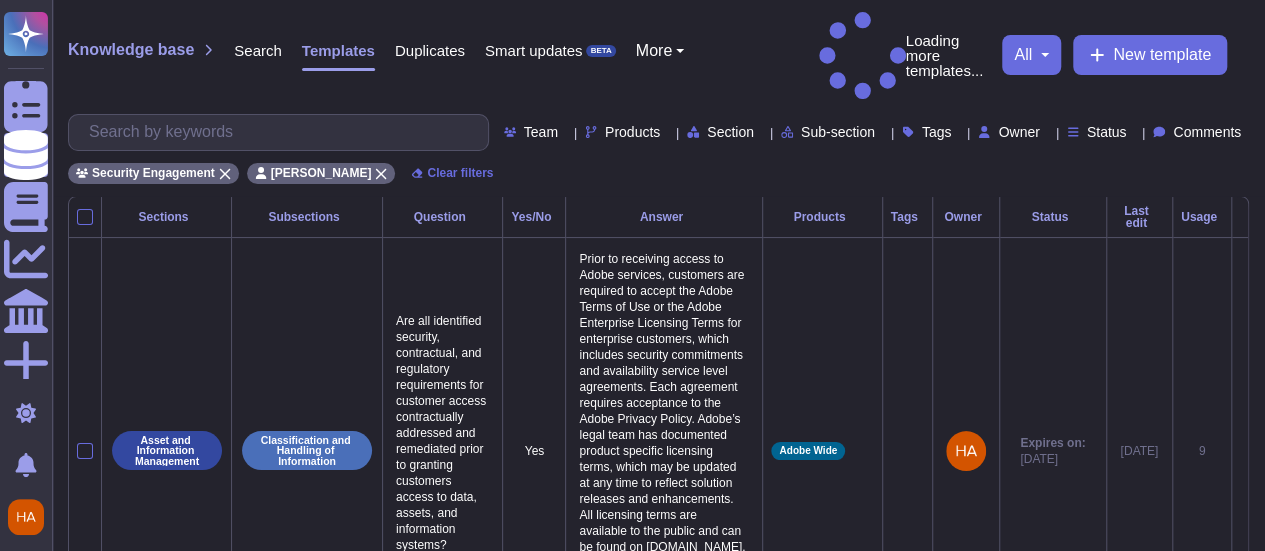 click on "Security Engagement Sean Haahr Clear filters" at bounding box center [658, 167] 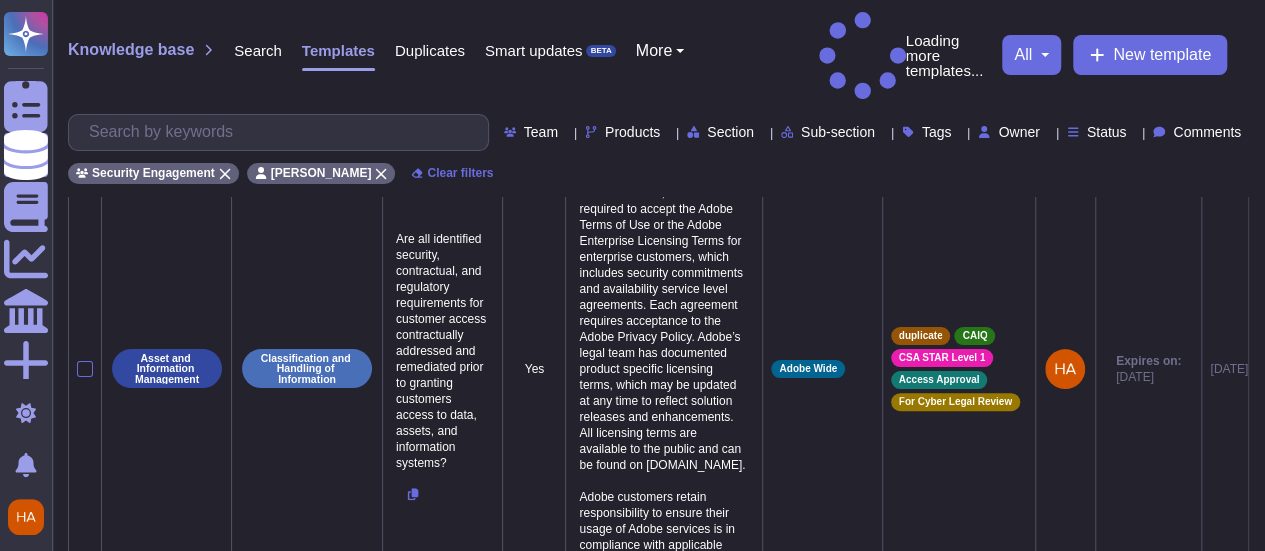 scroll, scrollTop: 0, scrollLeft: 0, axis: both 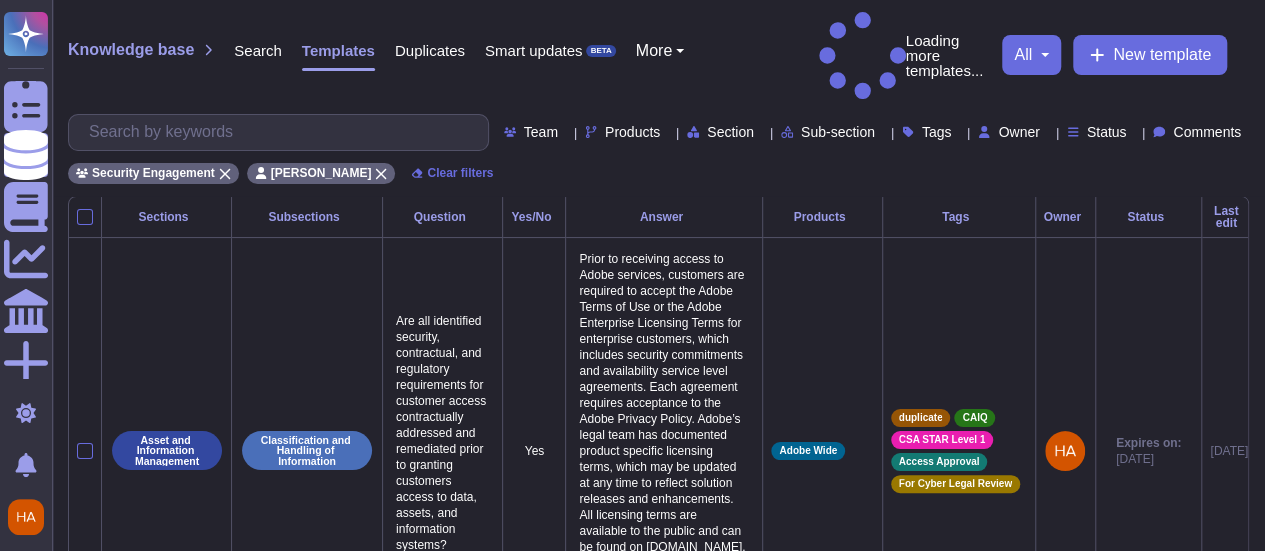 click on "Knowledge base Search Templates Duplicates Smart updates BETA More   Loading more templates... all New template" at bounding box center [658, 55] 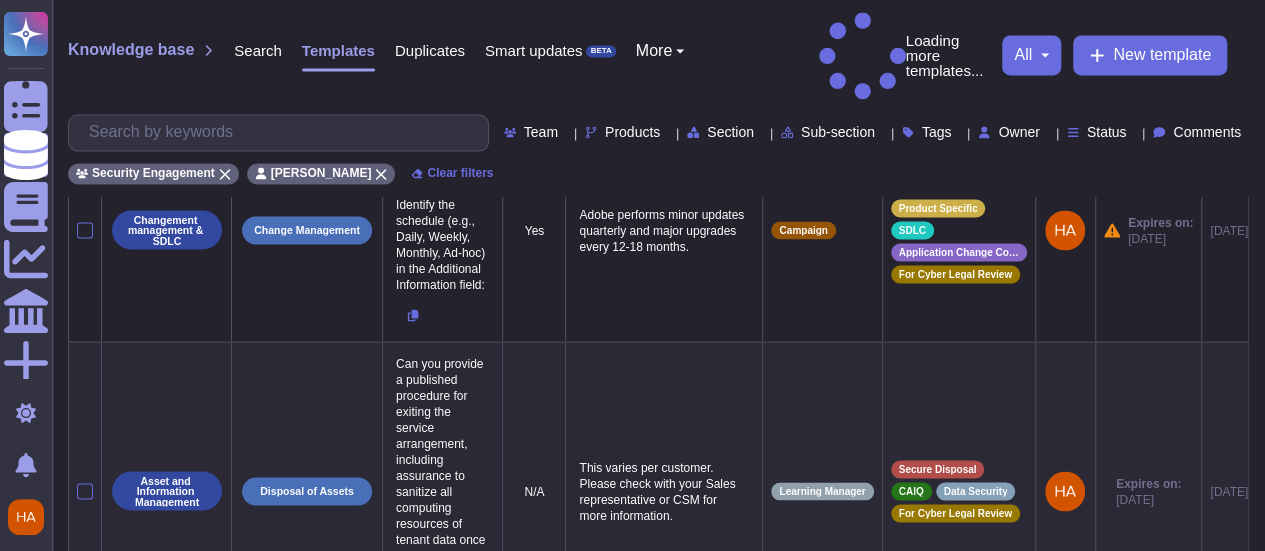 scroll, scrollTop: 5575, scrollLeft: 0, axis: vertical 